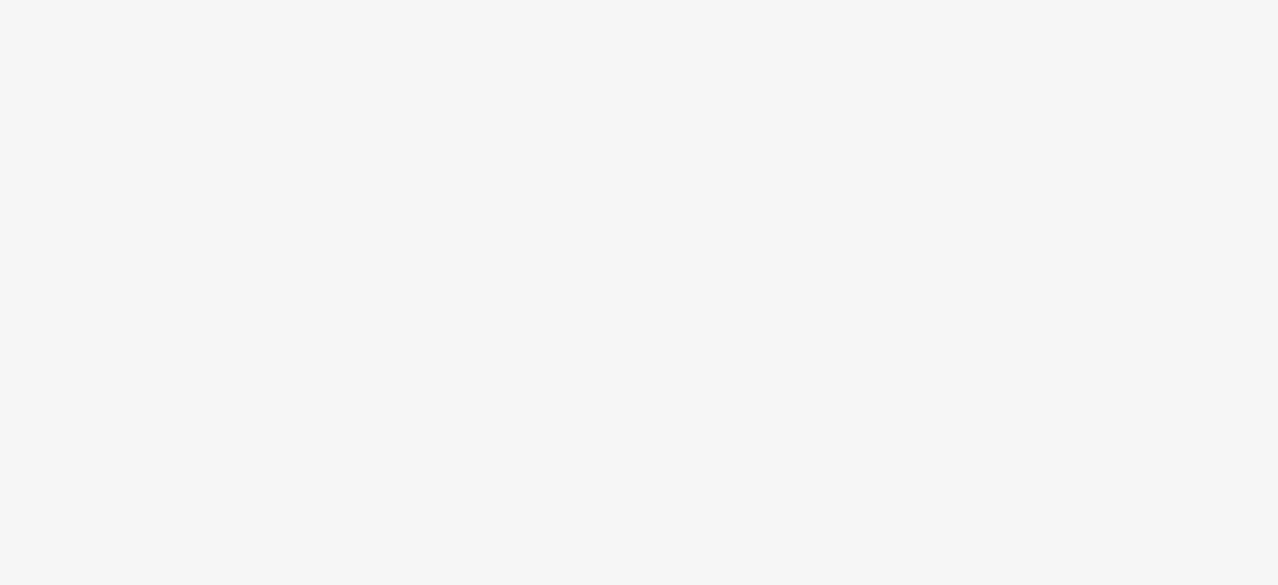 scroll, scrollTop: 0, scrollLeft: 0, axis: both 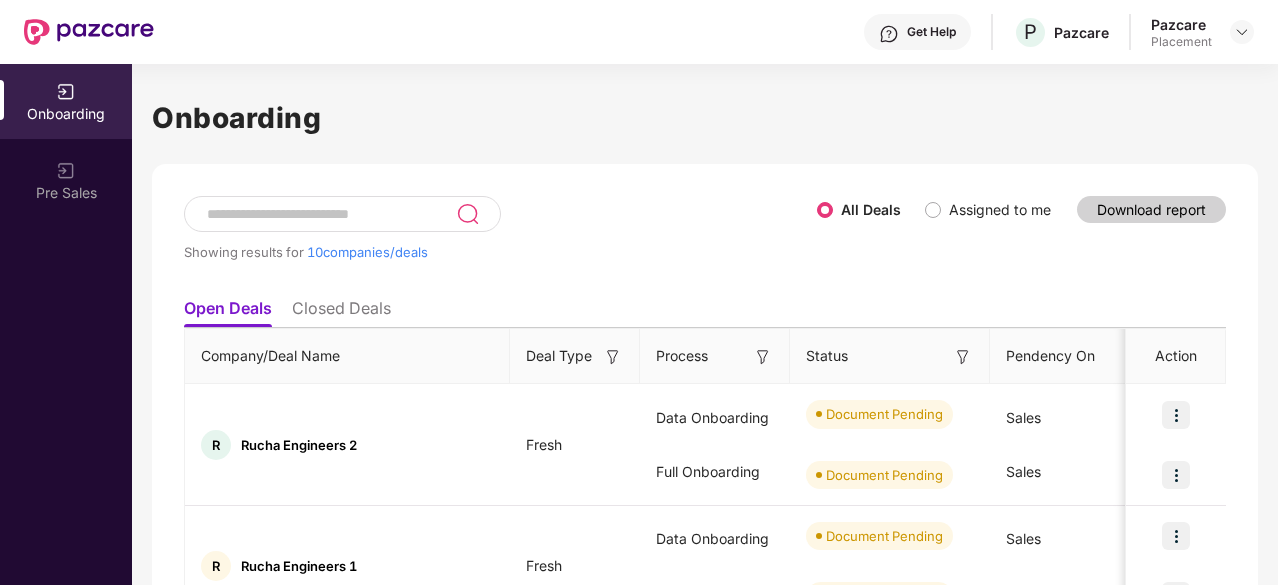 click at bounding box center [330, 214] 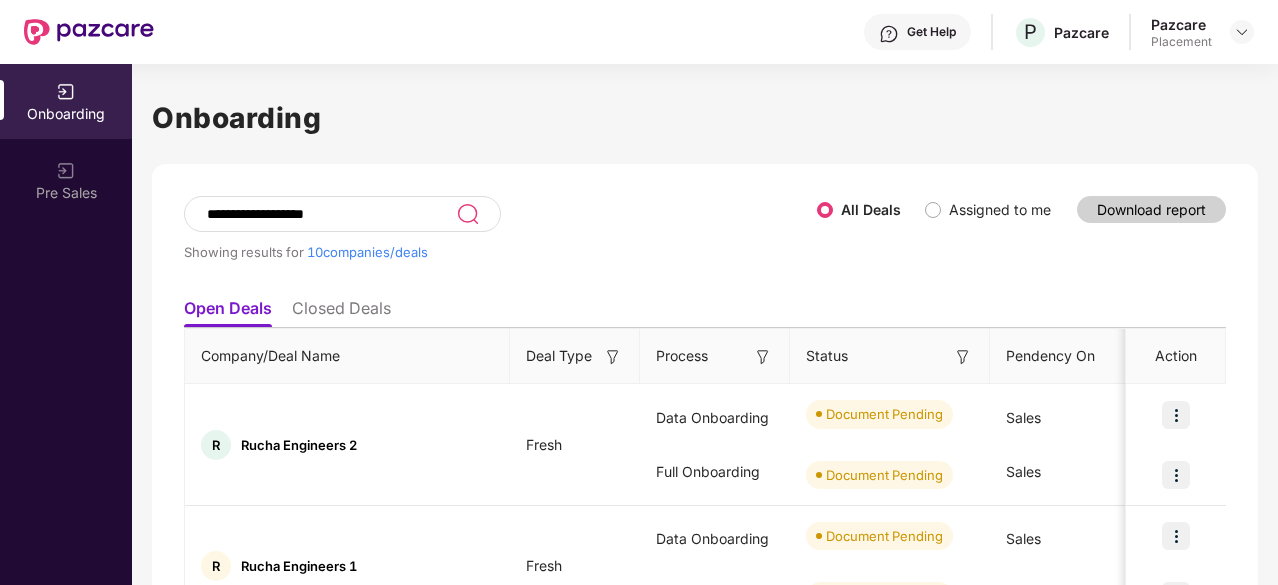 type on "**********" 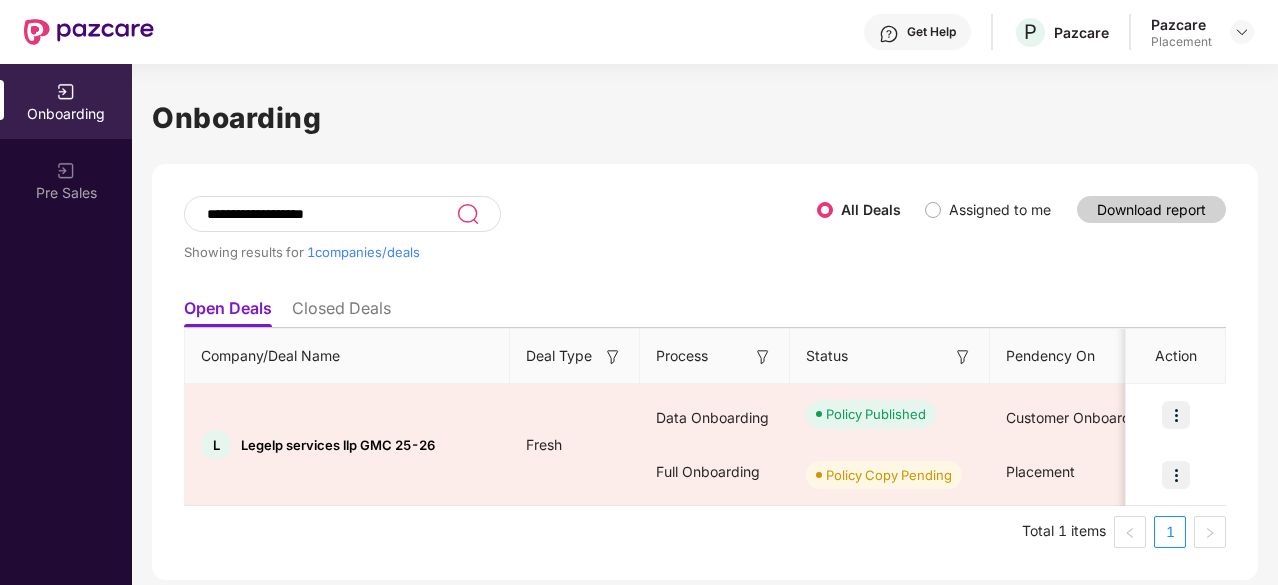 scroll, scrollTop: 0, scrollLeft: 2, axis: horizontal 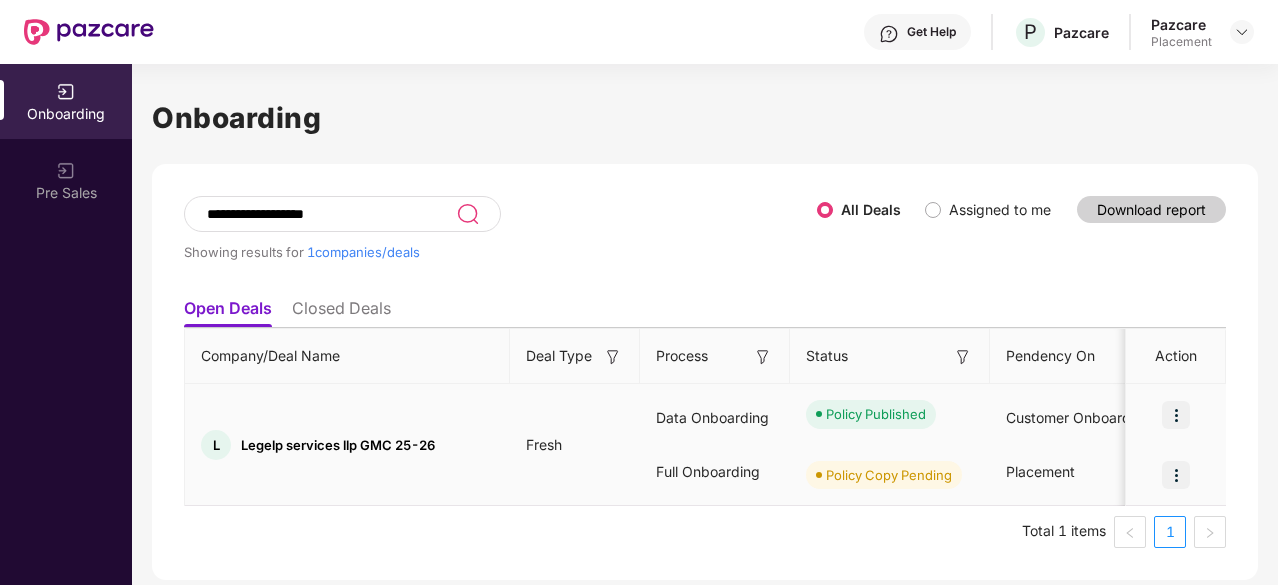 click at bounding box center [1176, 475] 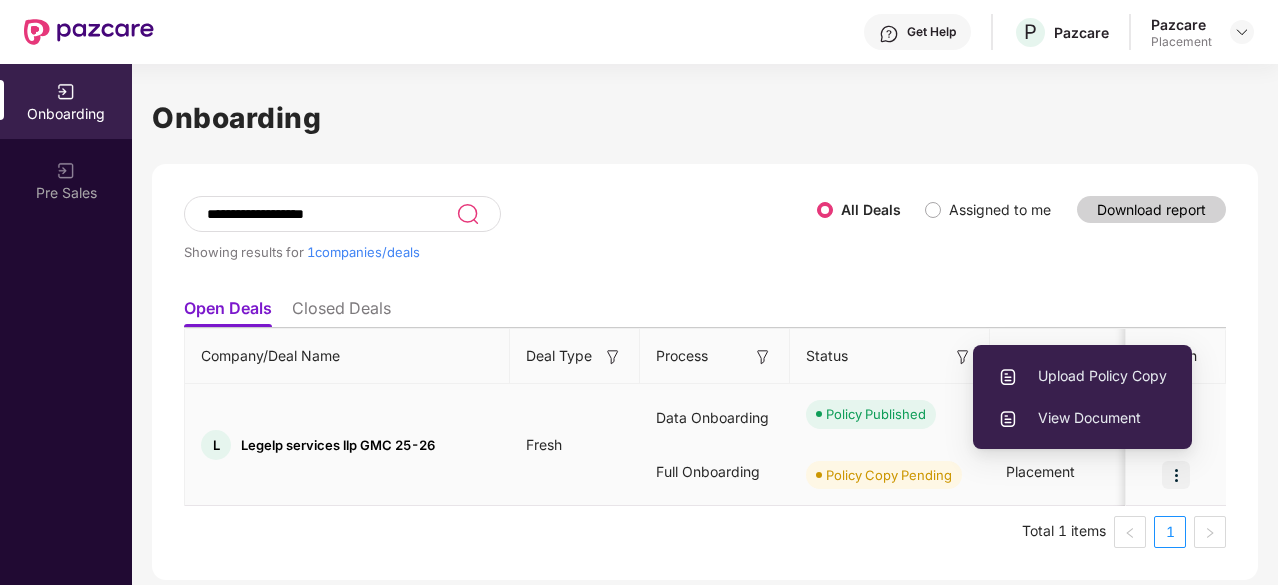 click on "Upload Policy Copy" at bounding box center [1082, 376] 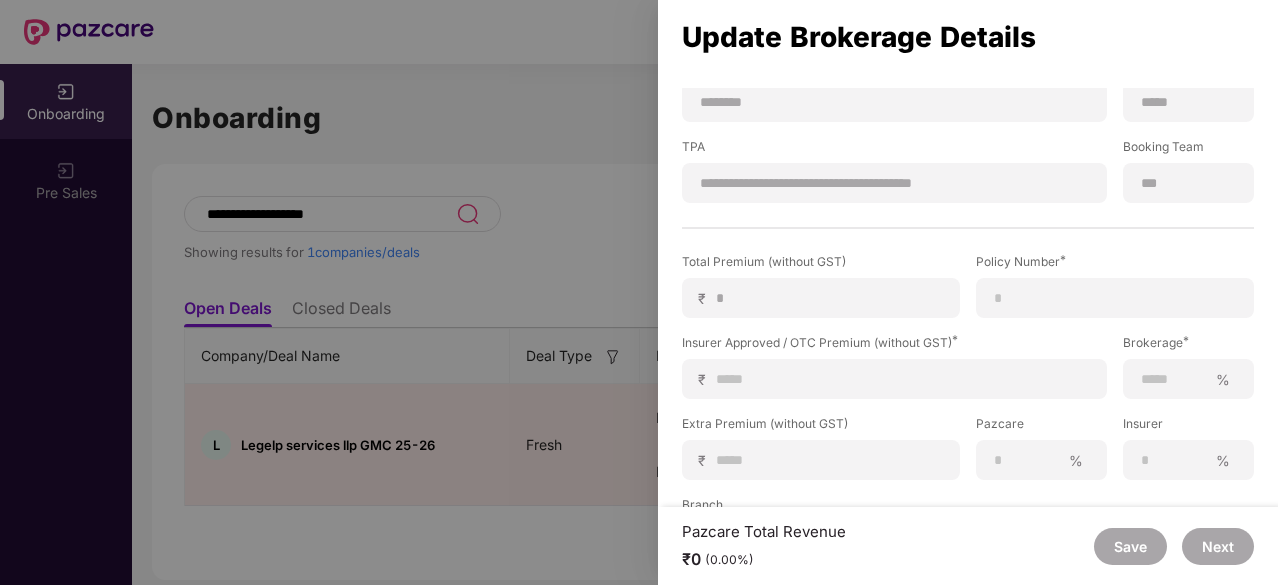 scroll, scrollTop: 394, scrollLeft: 0, axis: vertical 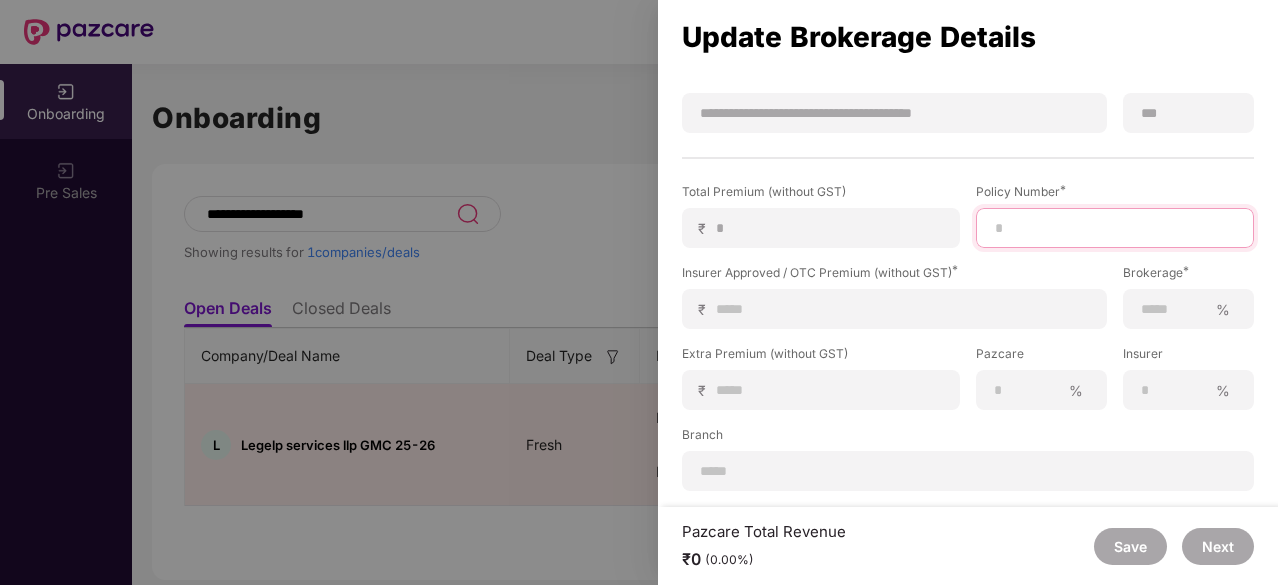 click at bounding box center [1115, 228] 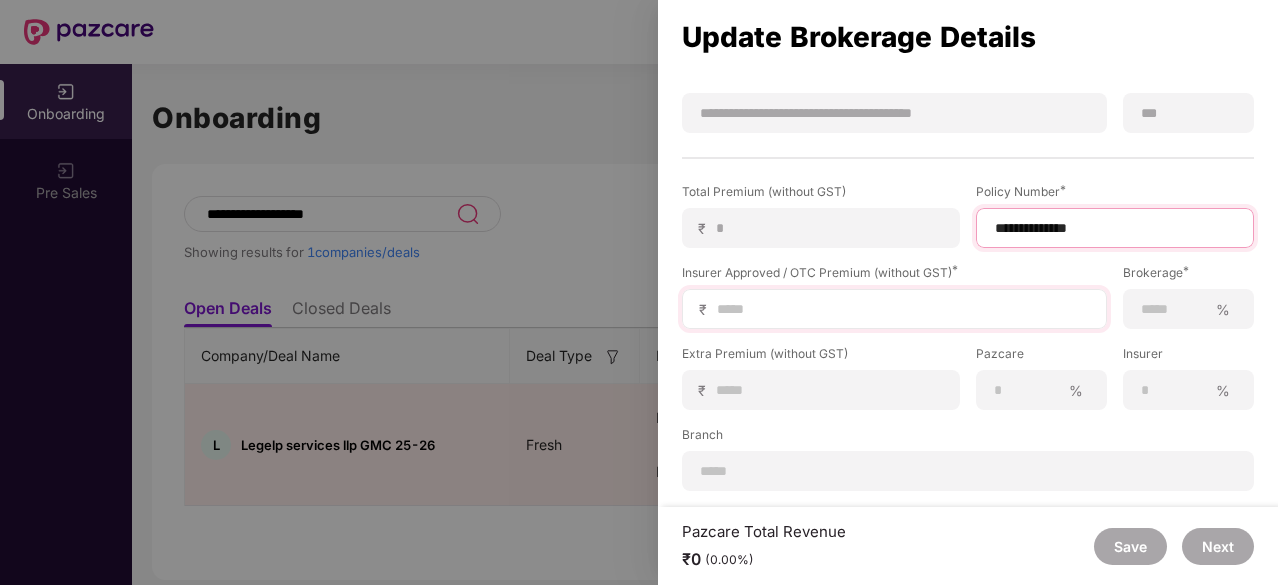 type on "**********" 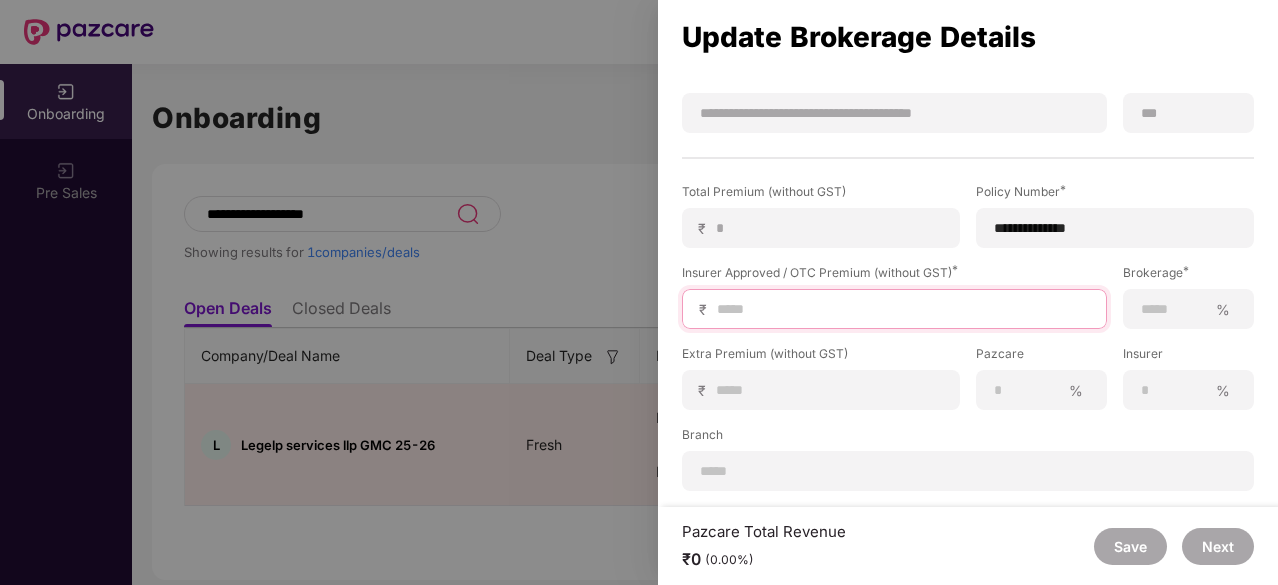click at bounding box center (902, 309) 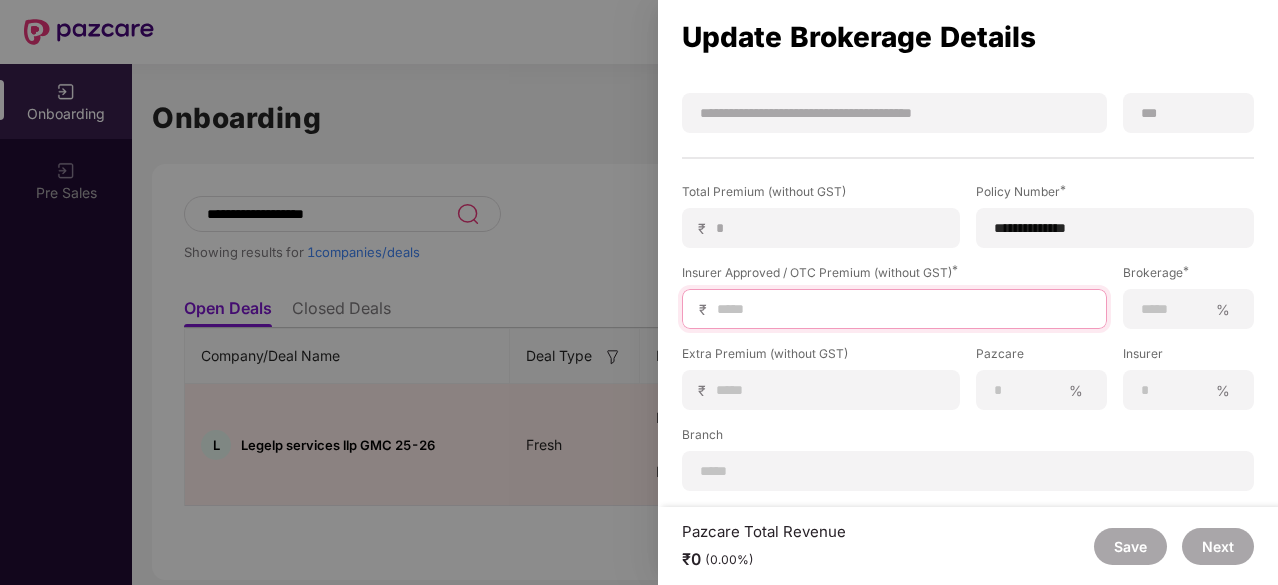 click at bounding box center (902, 309) 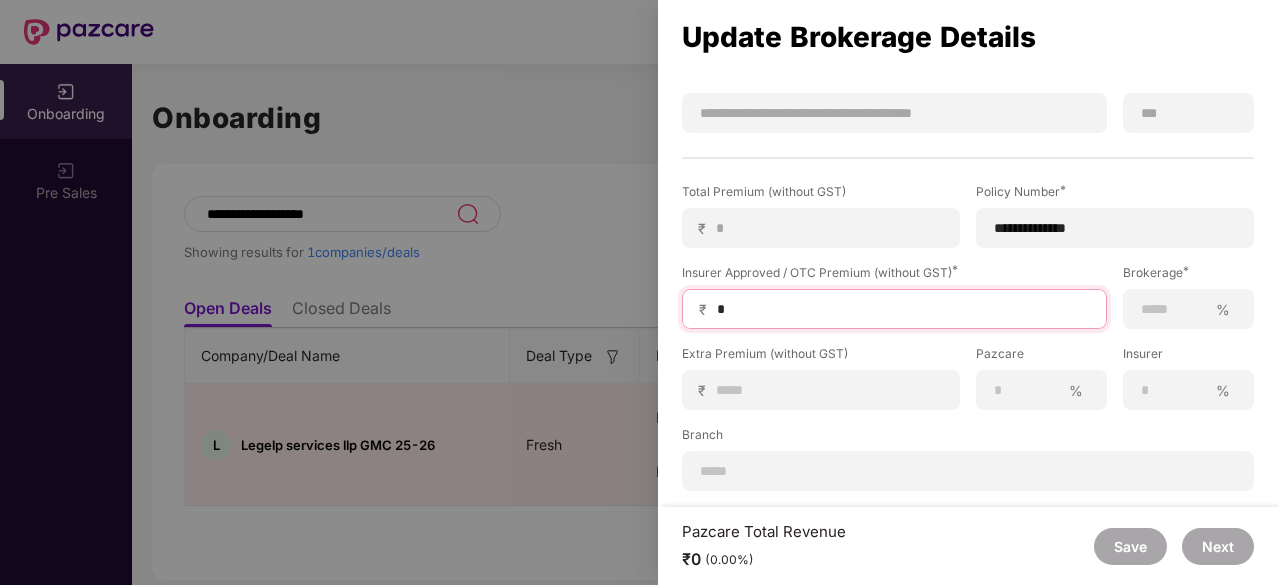 type on "**" 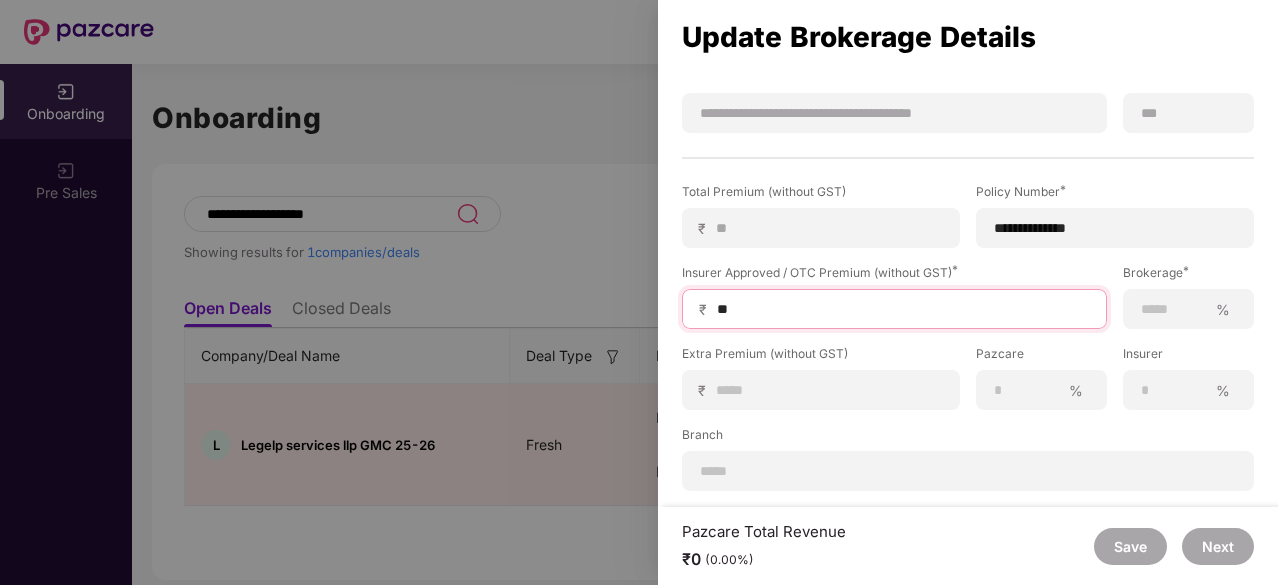 type on "***" 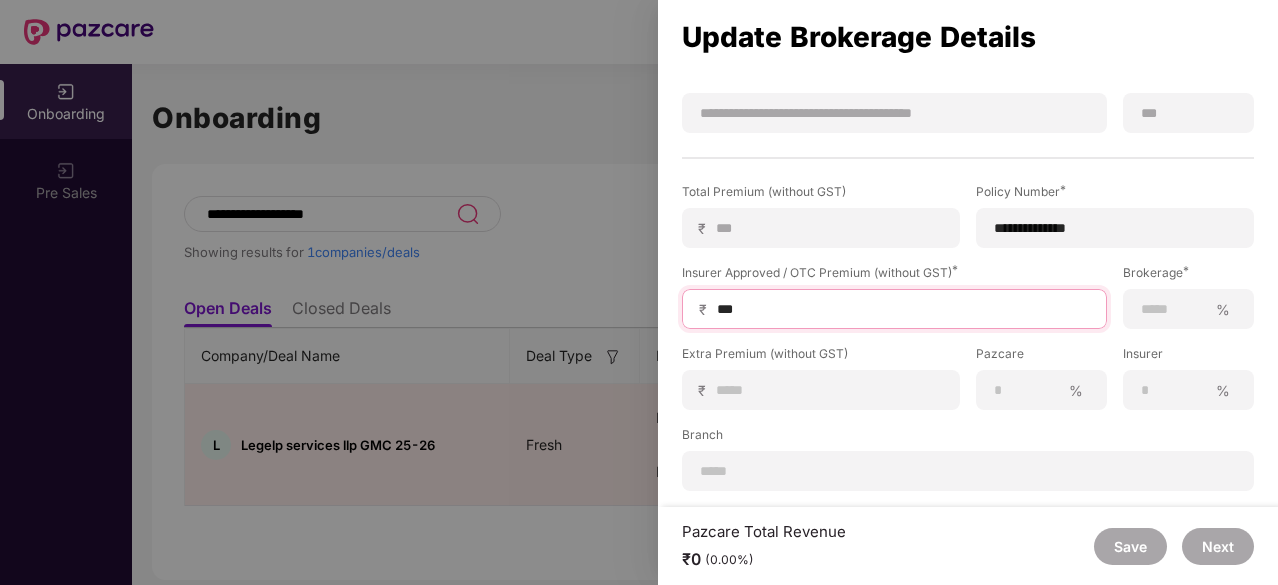 type on "****" 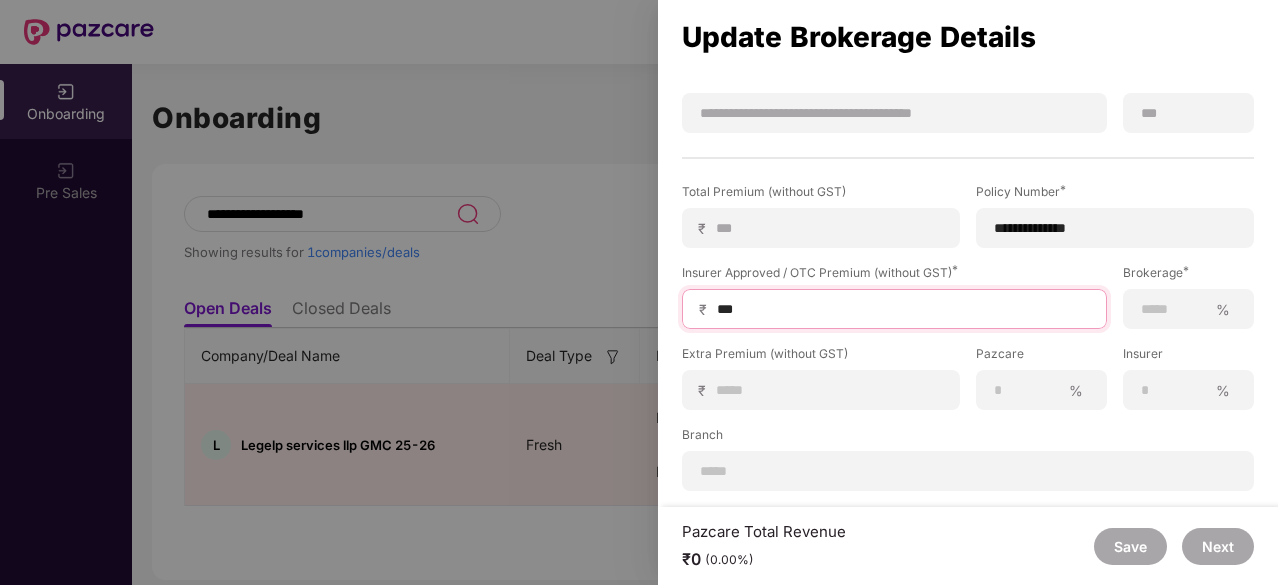 type on "****" 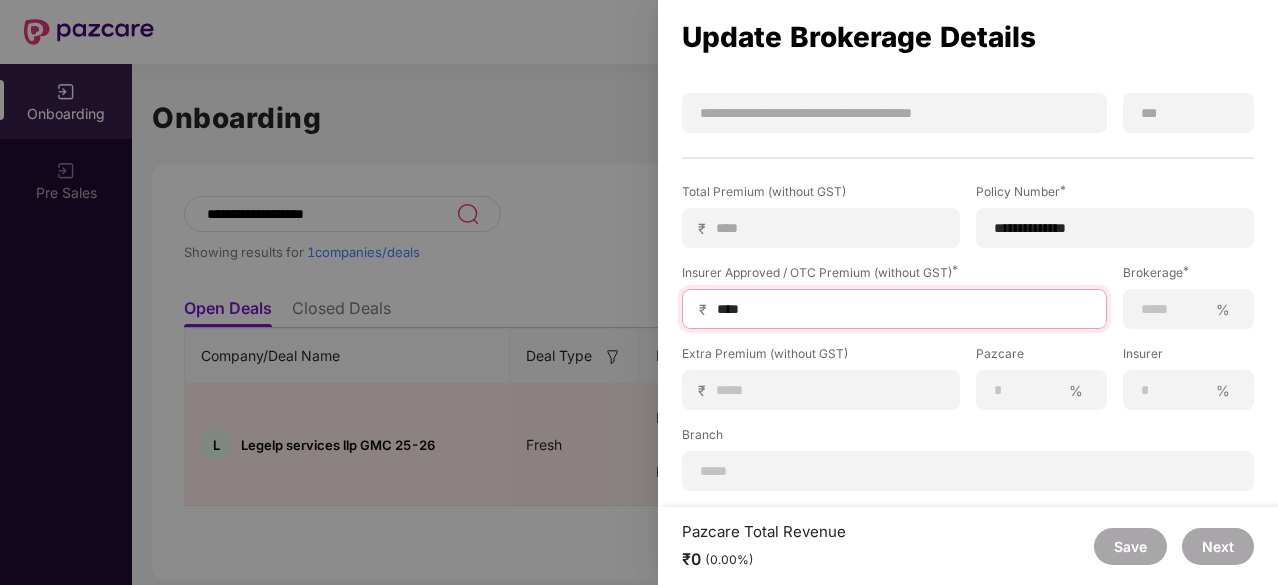 type on "*****" 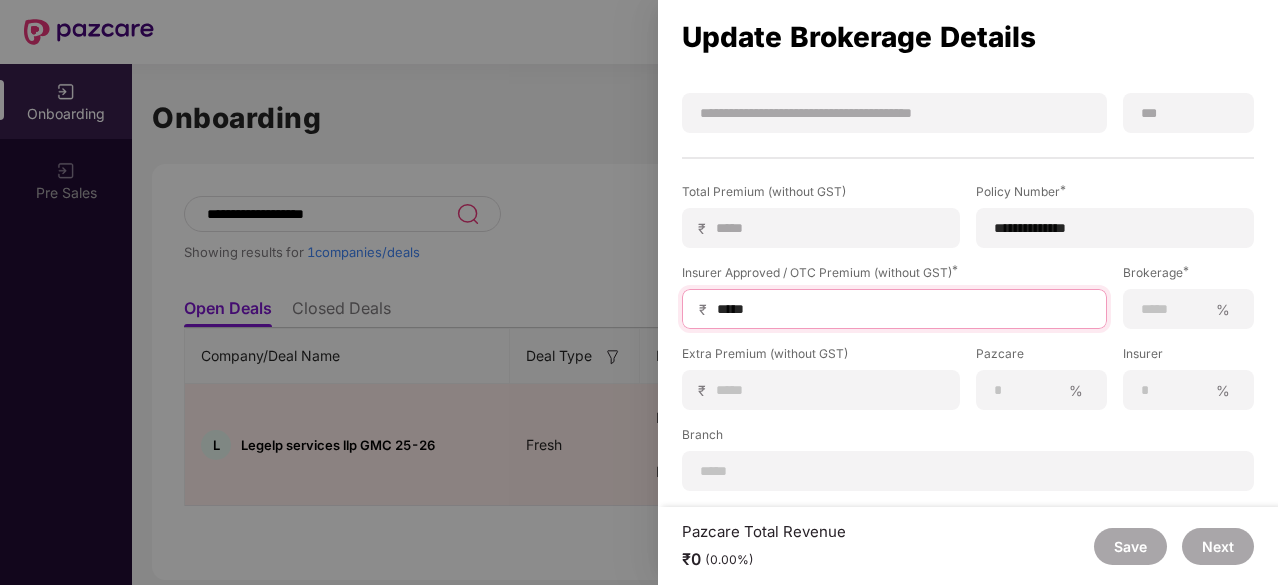 type on "******" 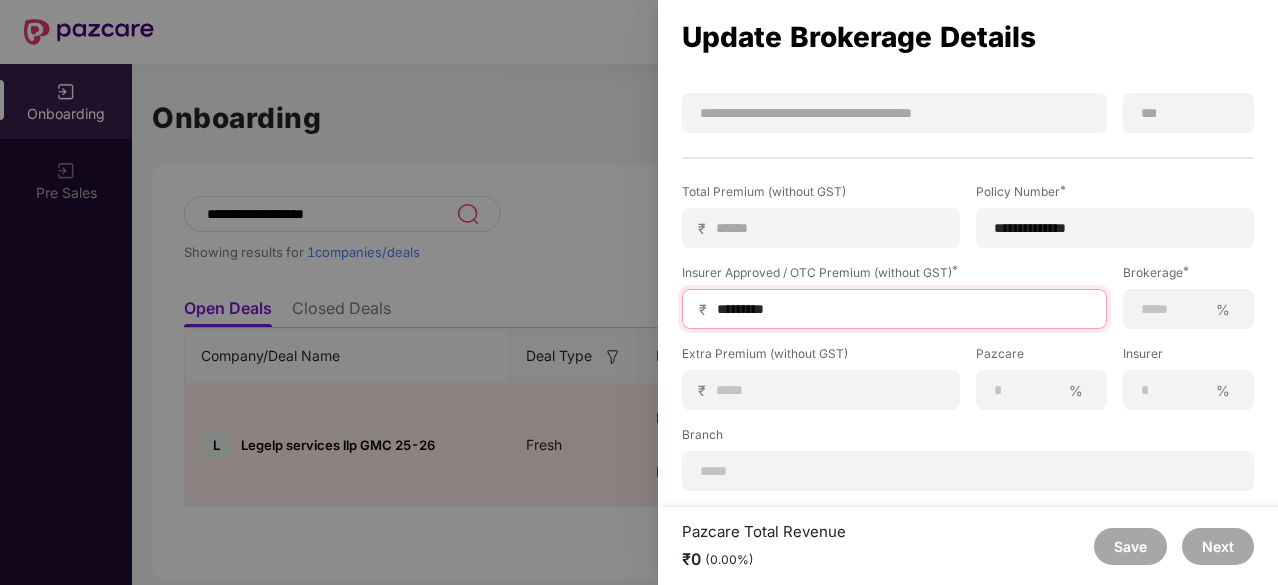 type on "*********" 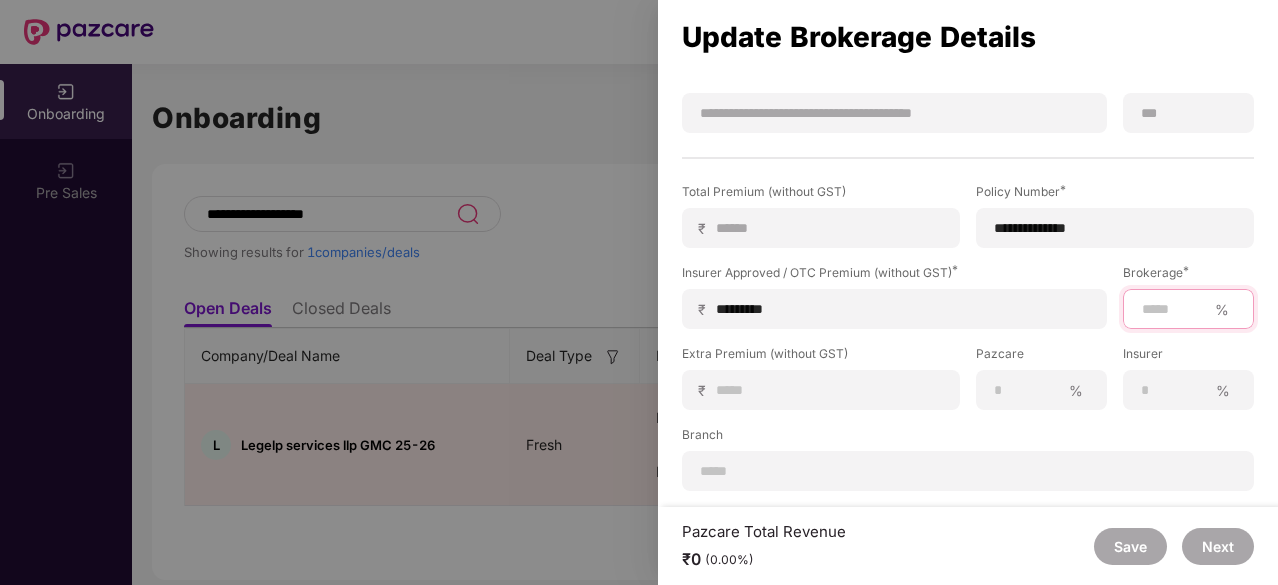 click at bounding box center [1173, 309] 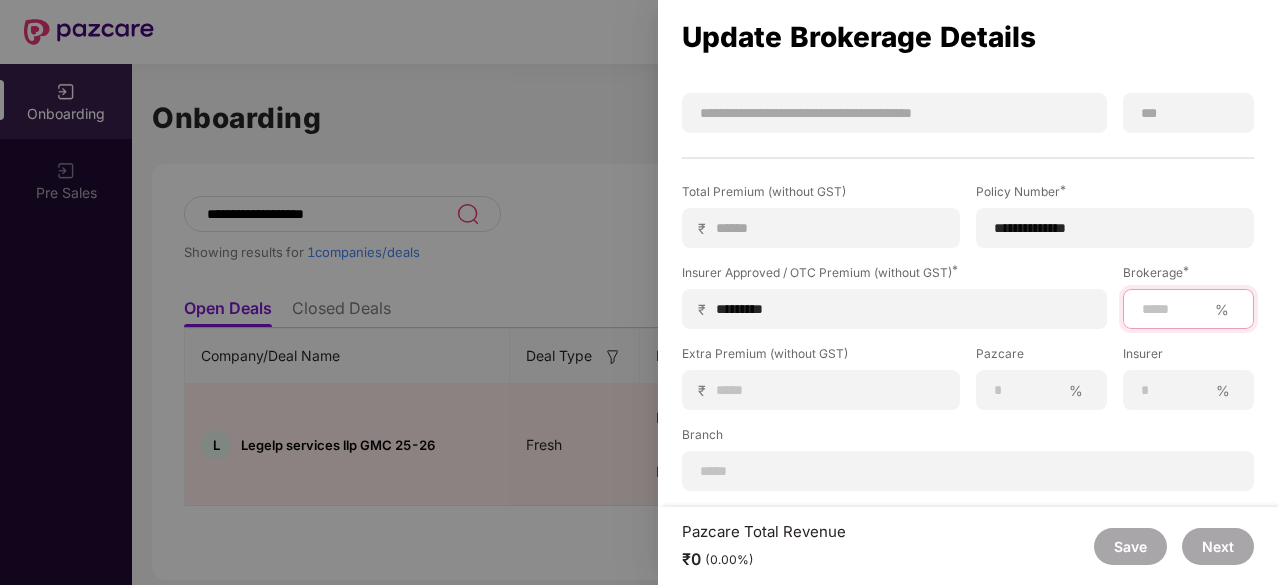 type on "***" 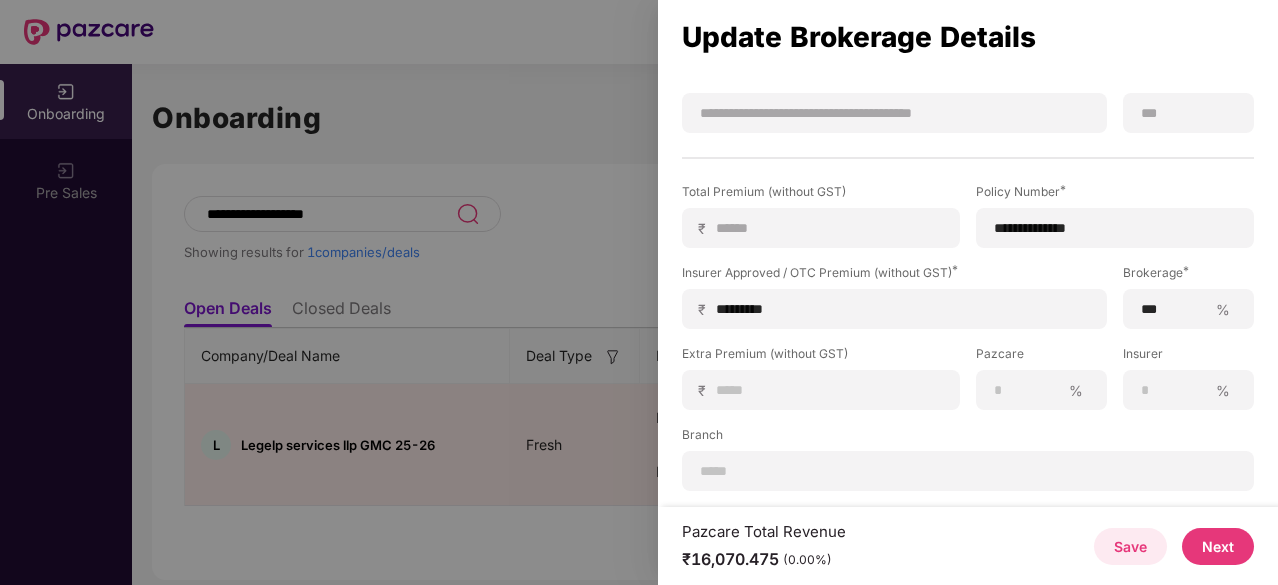 click on "Next" at bounding box center (1218, 546) 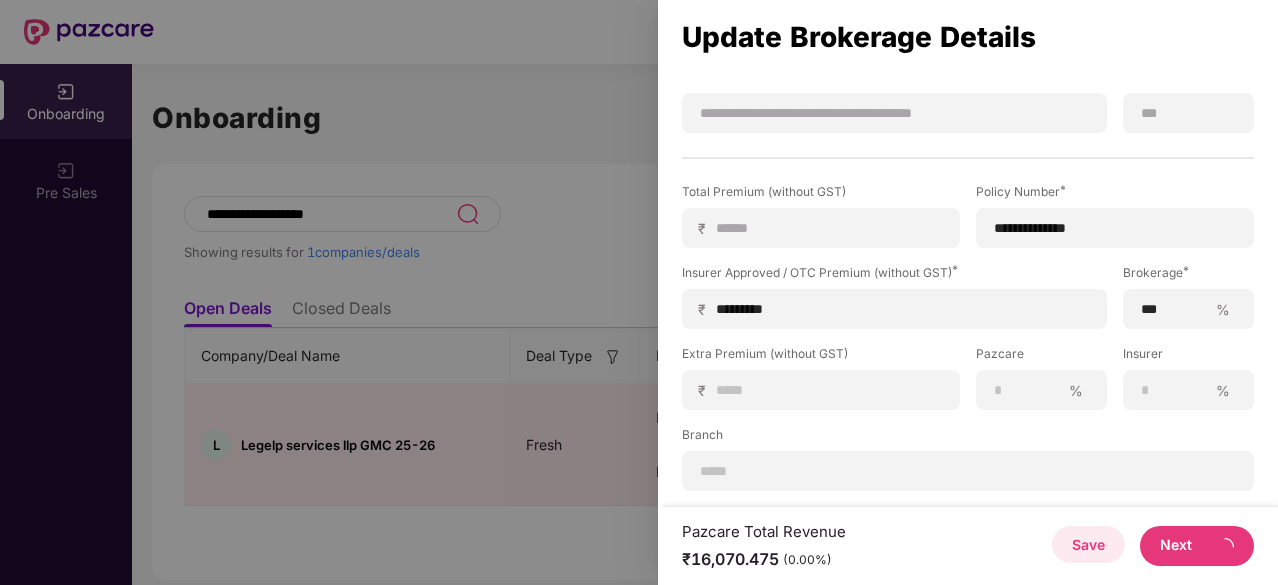 scroll, scrollTop: 0, scrollLeft: 0, axis: both 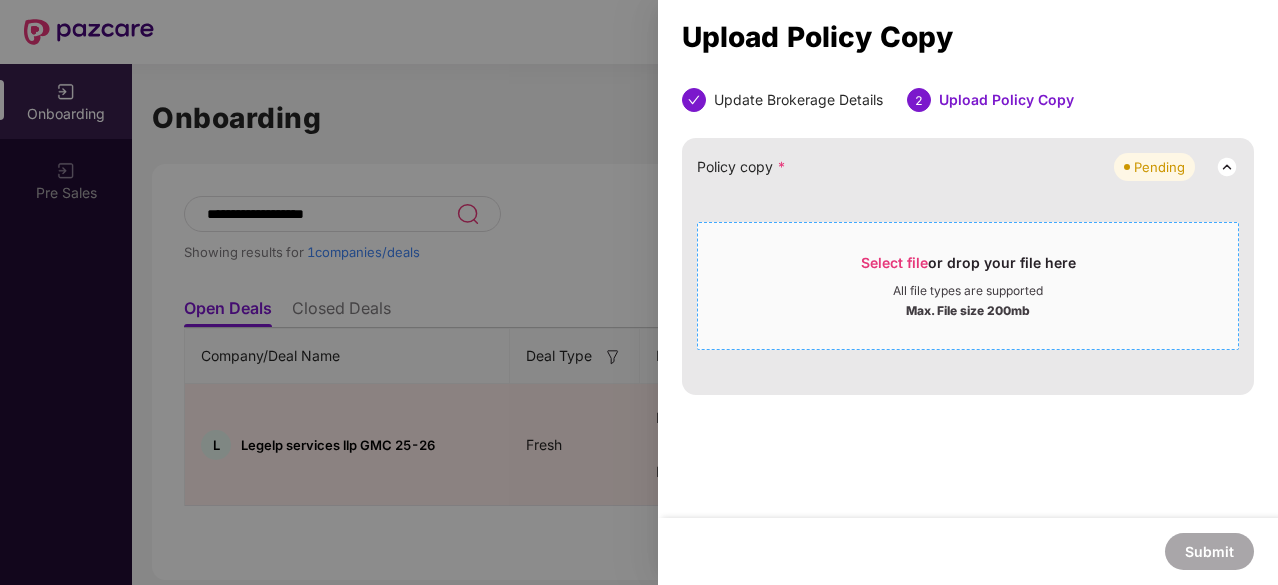 click on "Select file  or drop your file here" at bounding box center (968, 268) 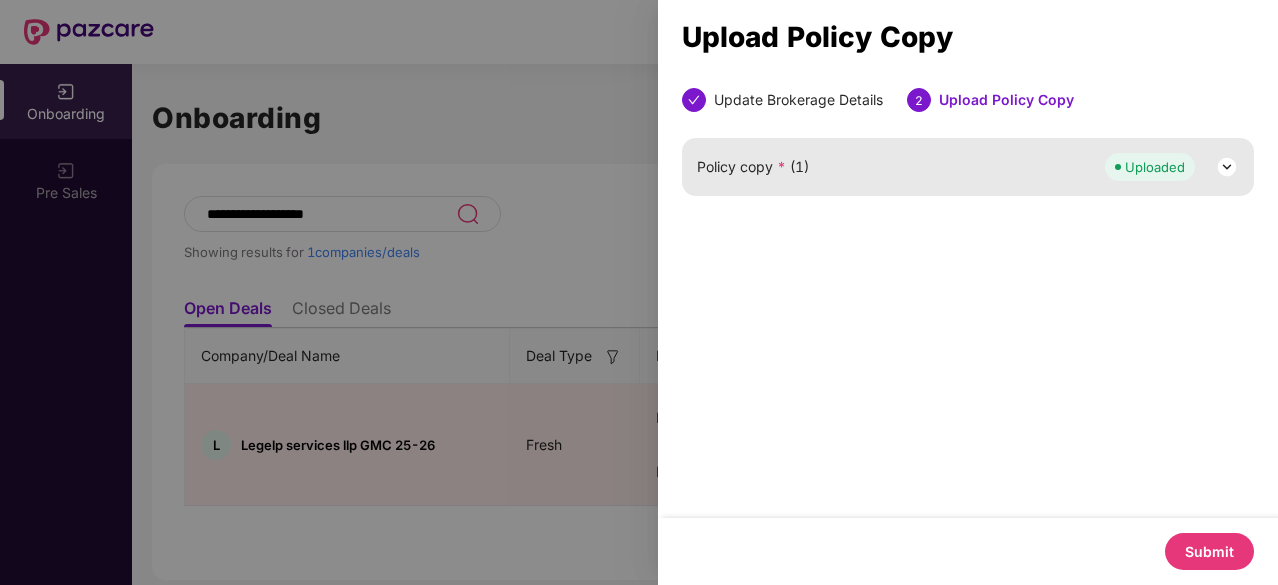 click on "Submit" at bounding box center (1209, 551) 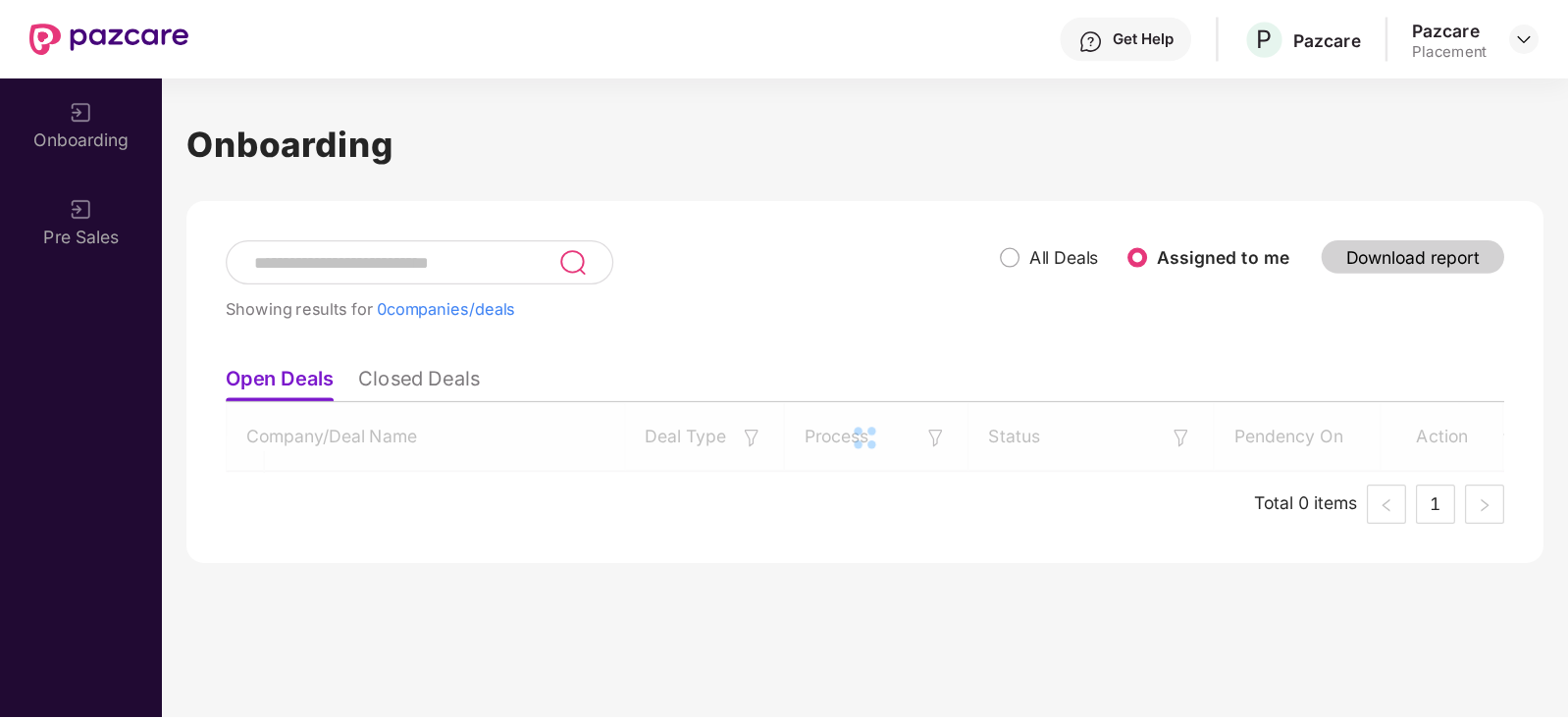 scroll, scrollTop: 0, scrollLeft: 0, axis: both 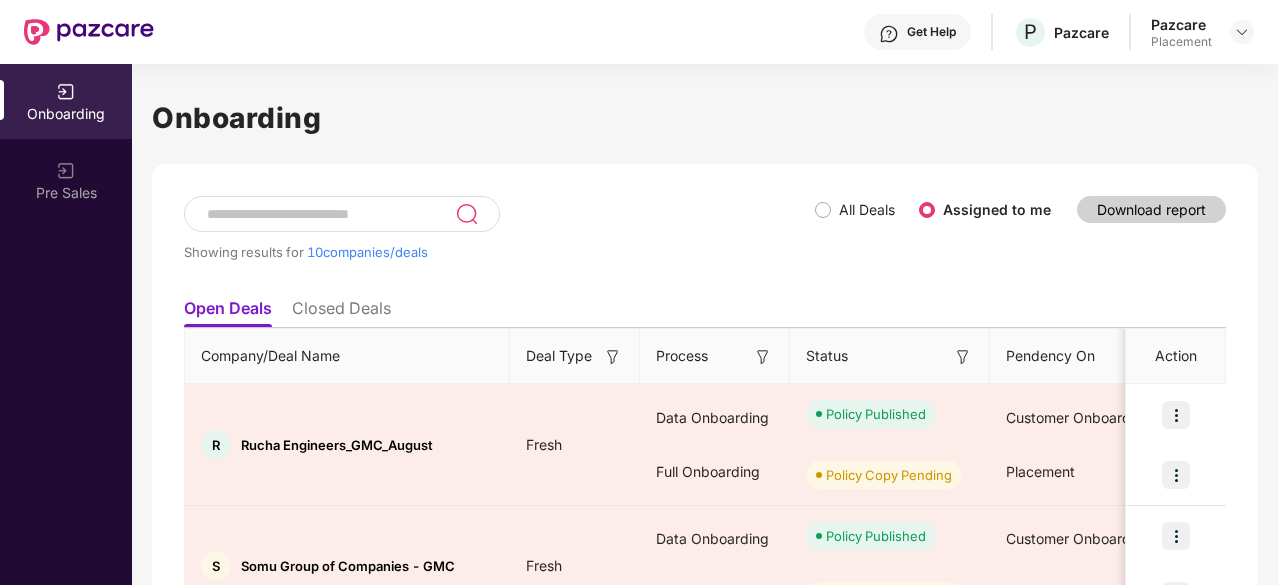 click at bounding box center (330, 214) 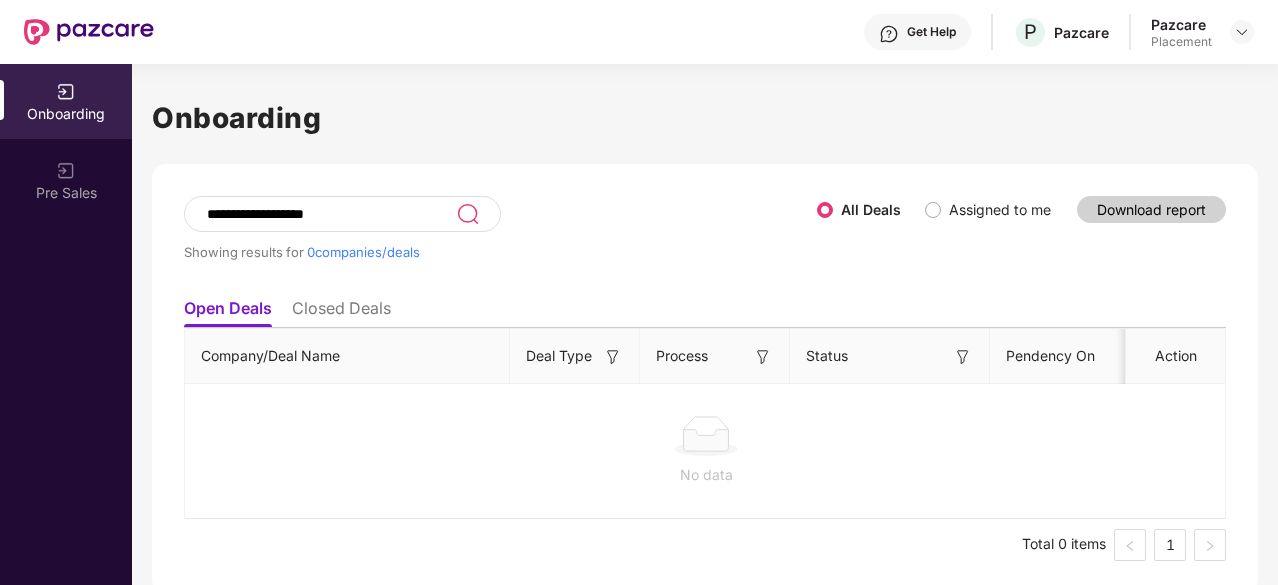 drag, startPoint x: 390, startPoint y: 225, endPoint x: 376, endPoint y: 218, distance: 15.652476 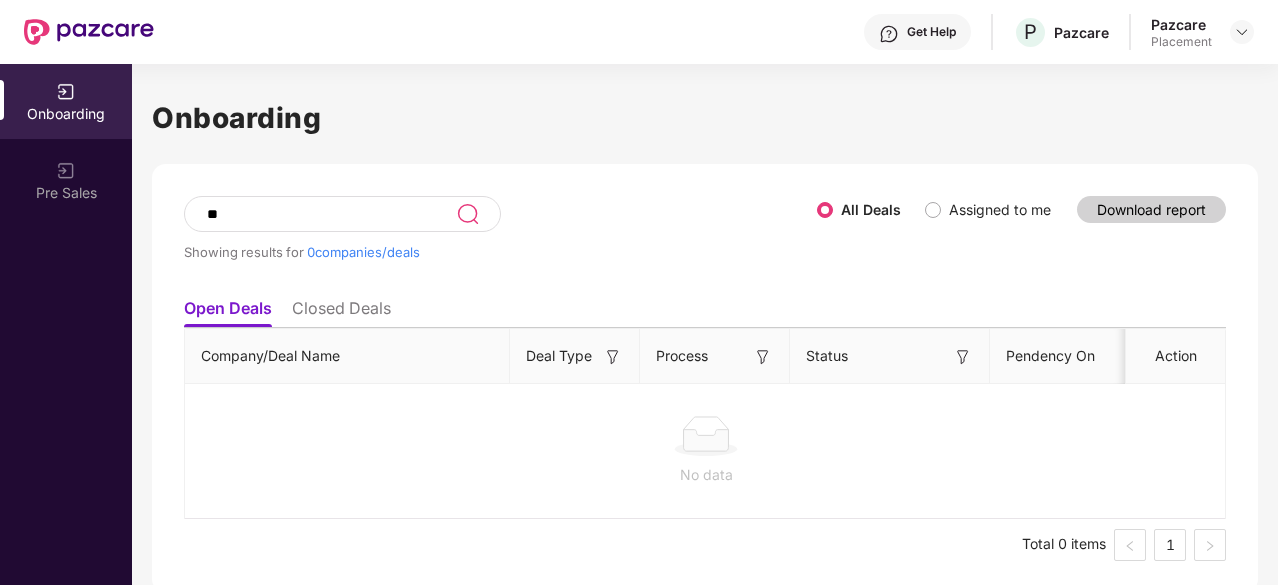 type on "*" 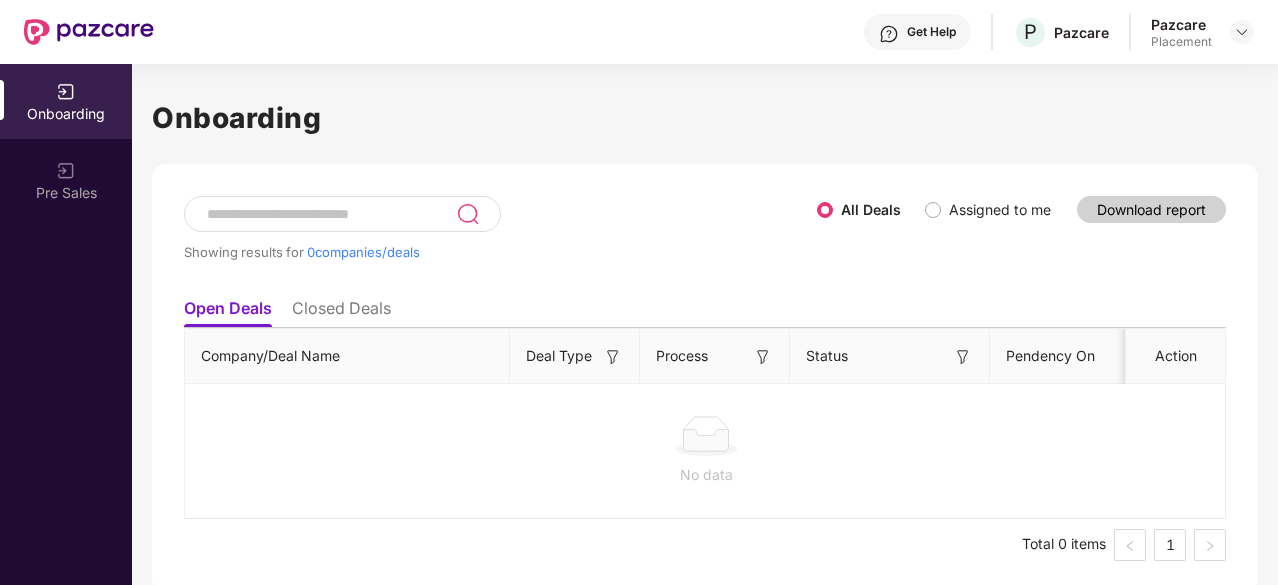 type 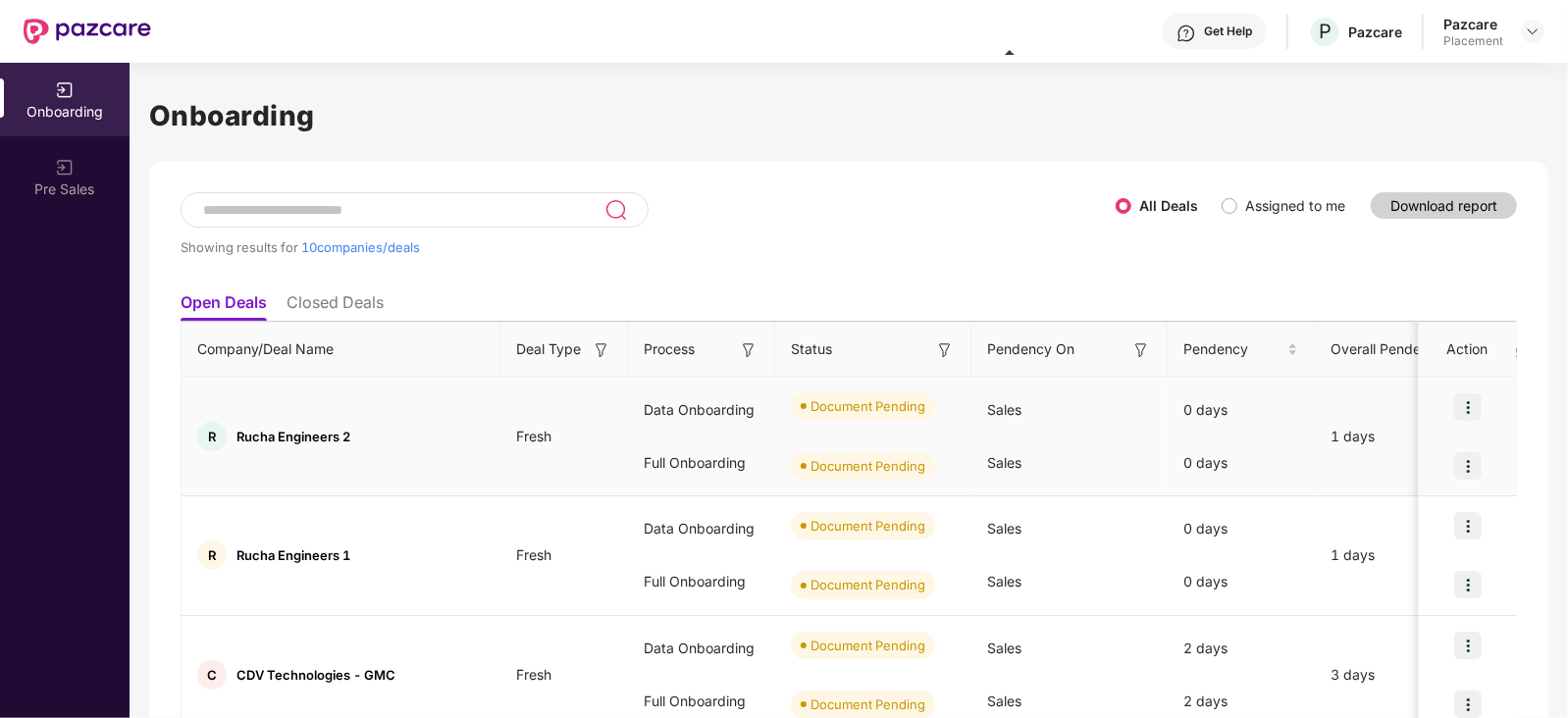 drag, startPoint x: 1056, startPoint y: 16, endPoint x: 981, endPoint y: 433, distance: 423.69093 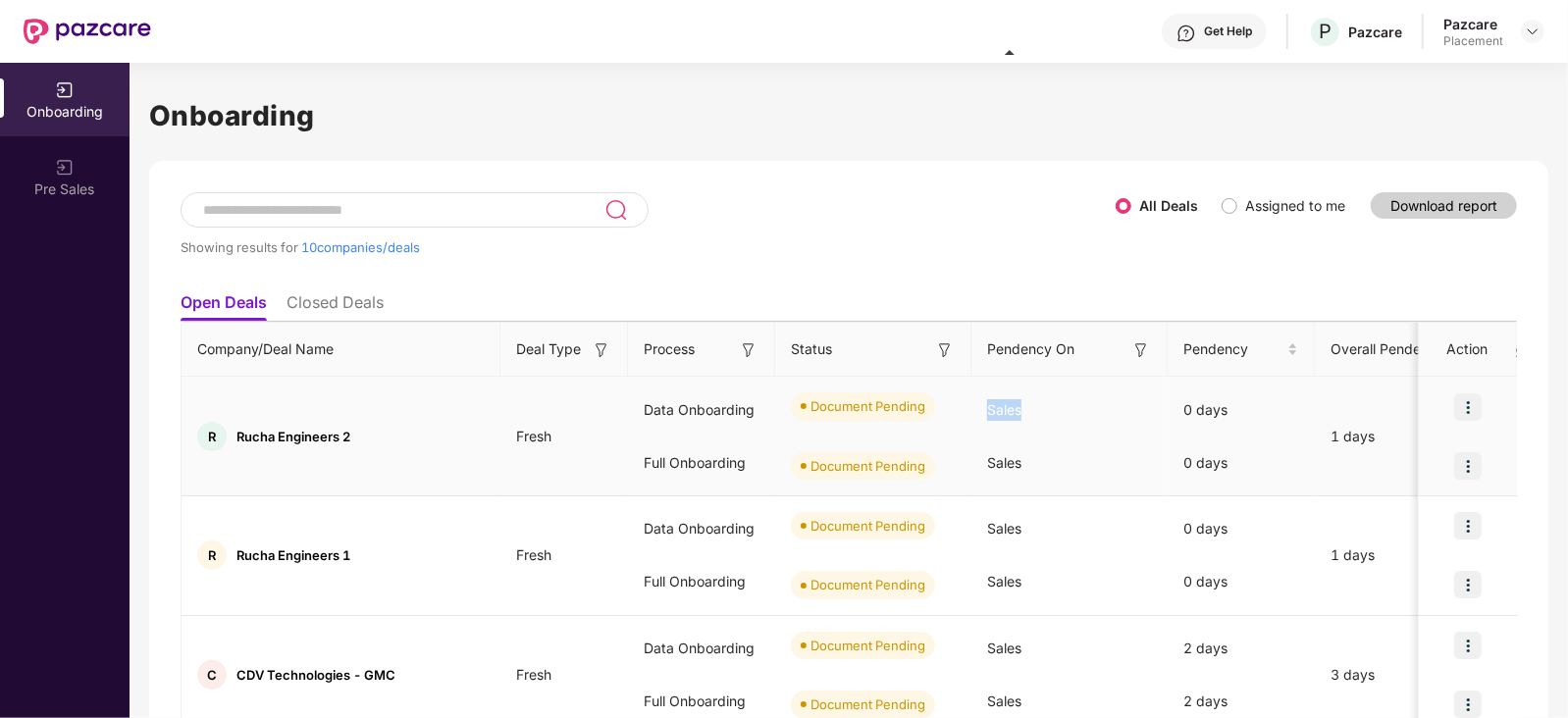 click on "Sales" at bounding box center [1070, 410] 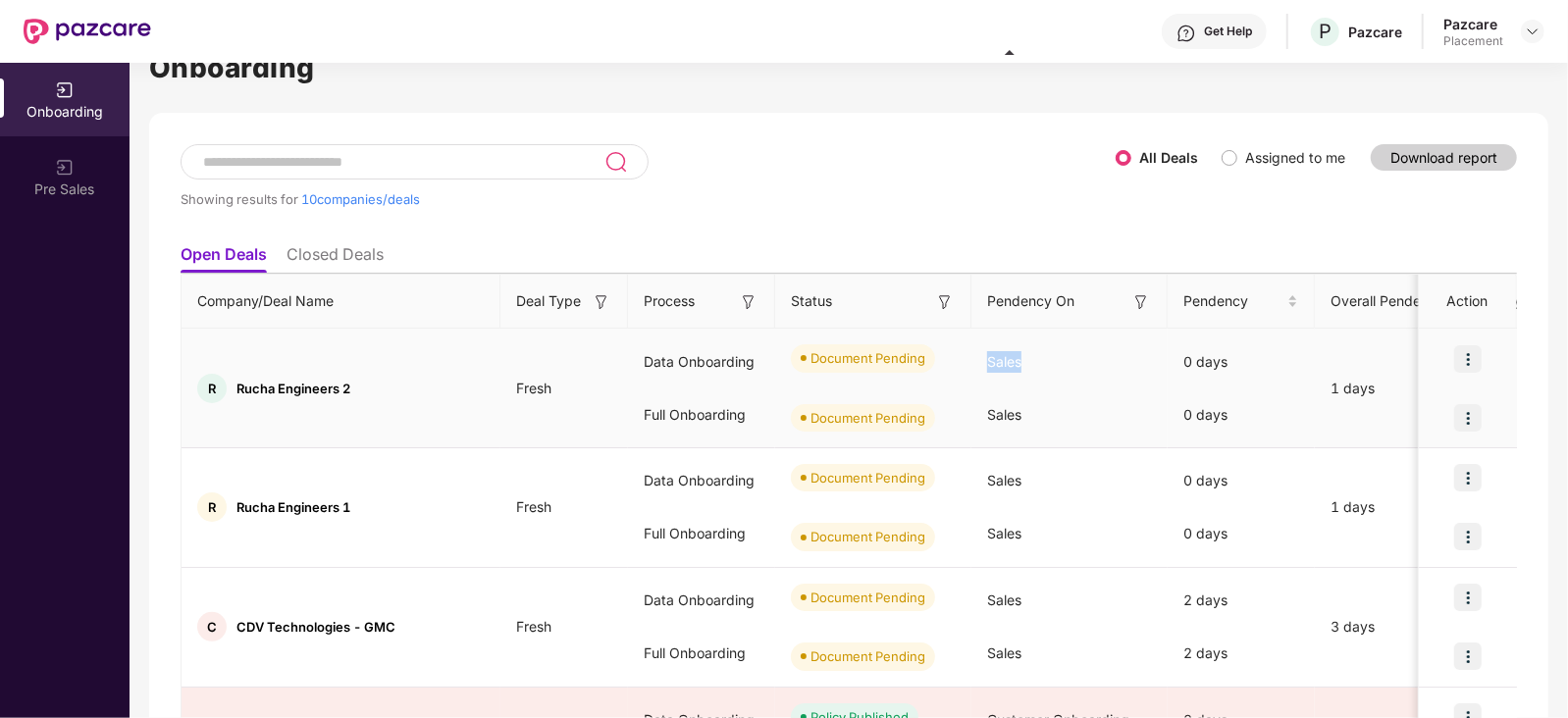scroll, scrollTop: 97, scrollLeft: 0, axis: vertical 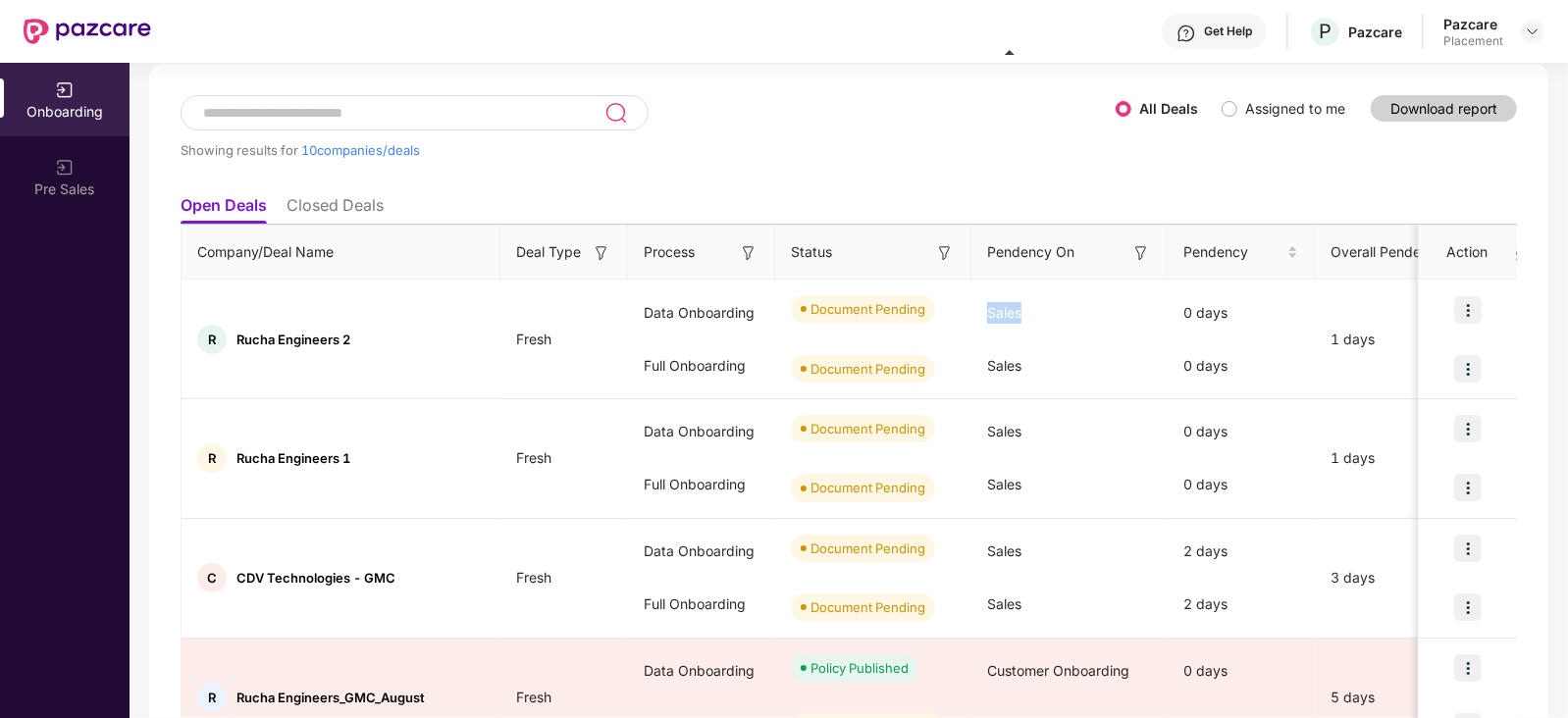 click at bounding box center [1141, 253] 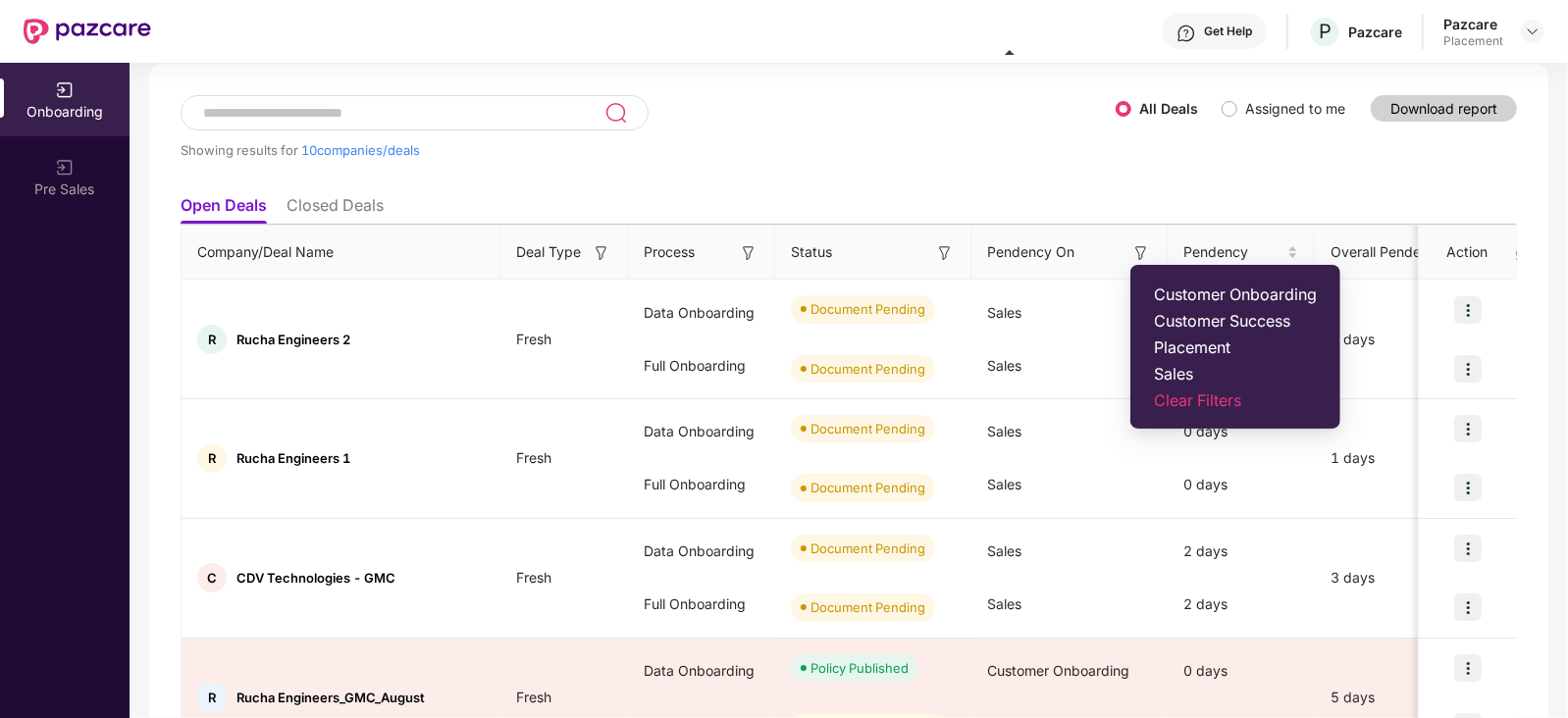 click on "Placement" at bounding box center [1235, 347] 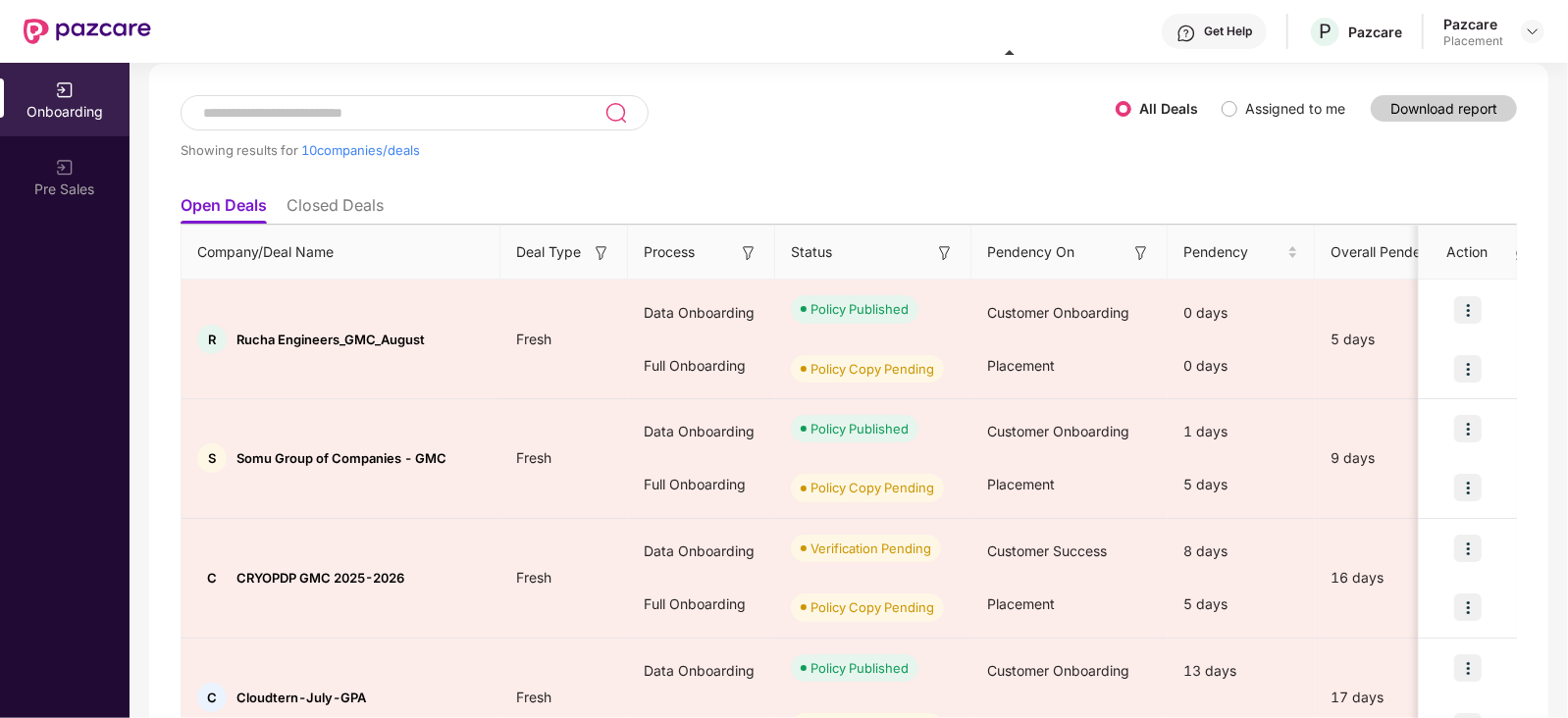 click at bounding box center (945, 253) 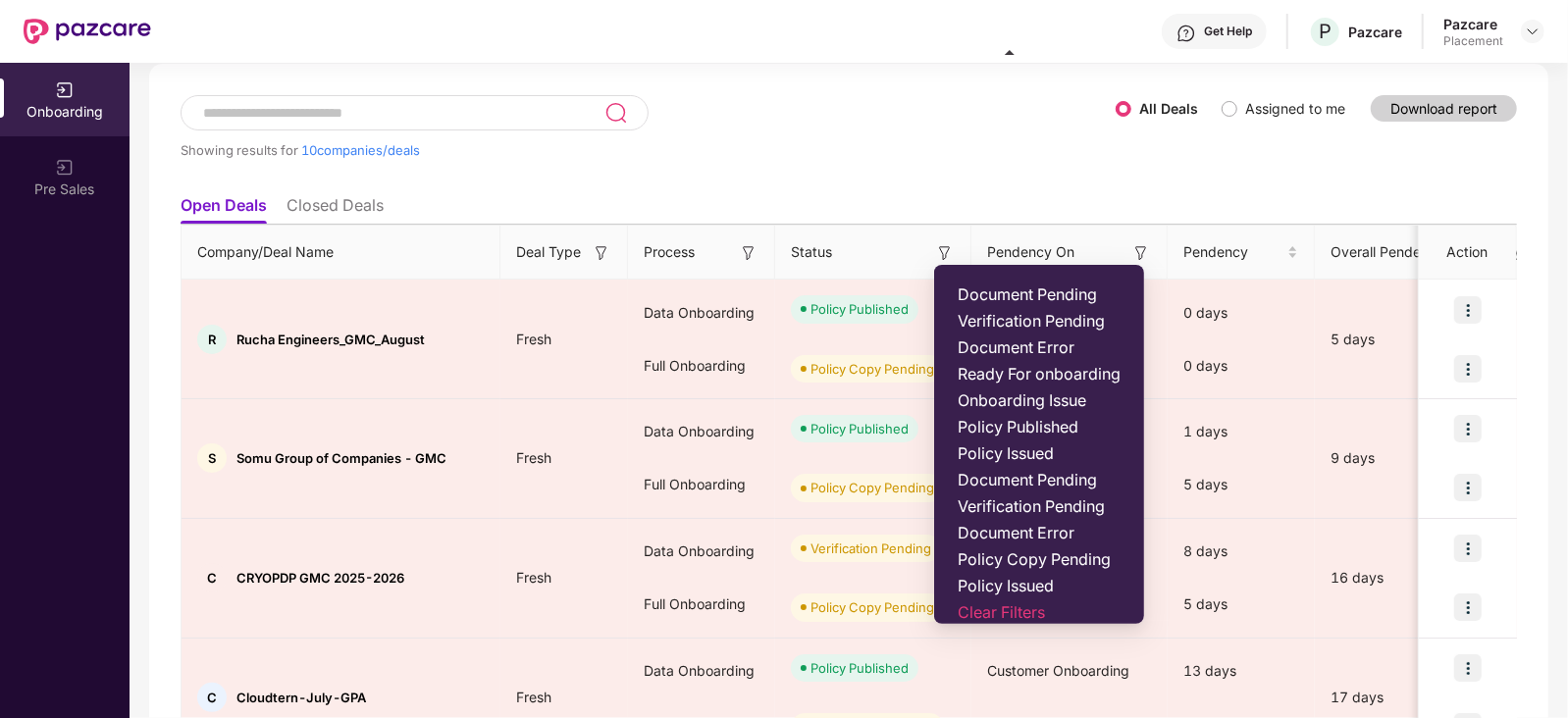 click at bounding box center (749, 253) 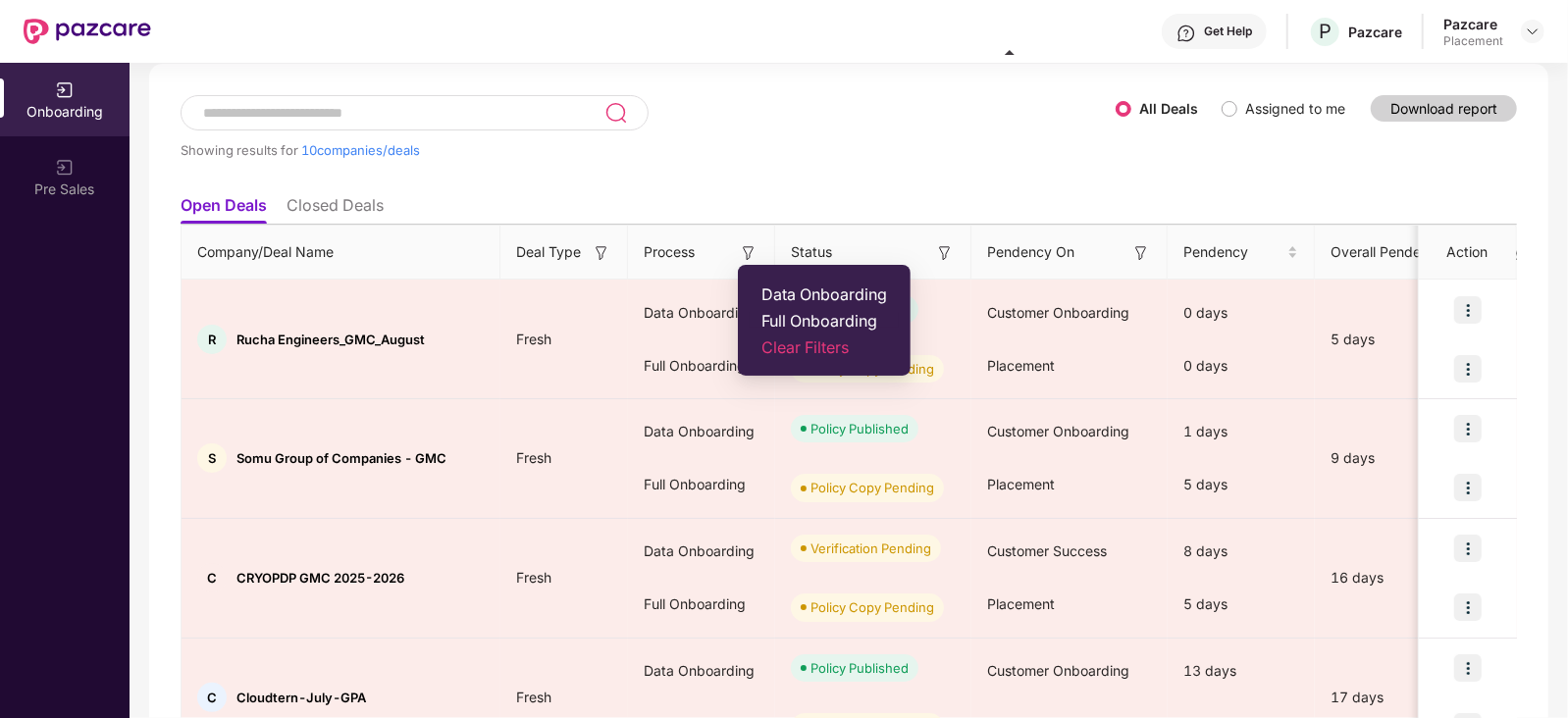 click on "Full Onboarding" at bounding box center [824, 321] 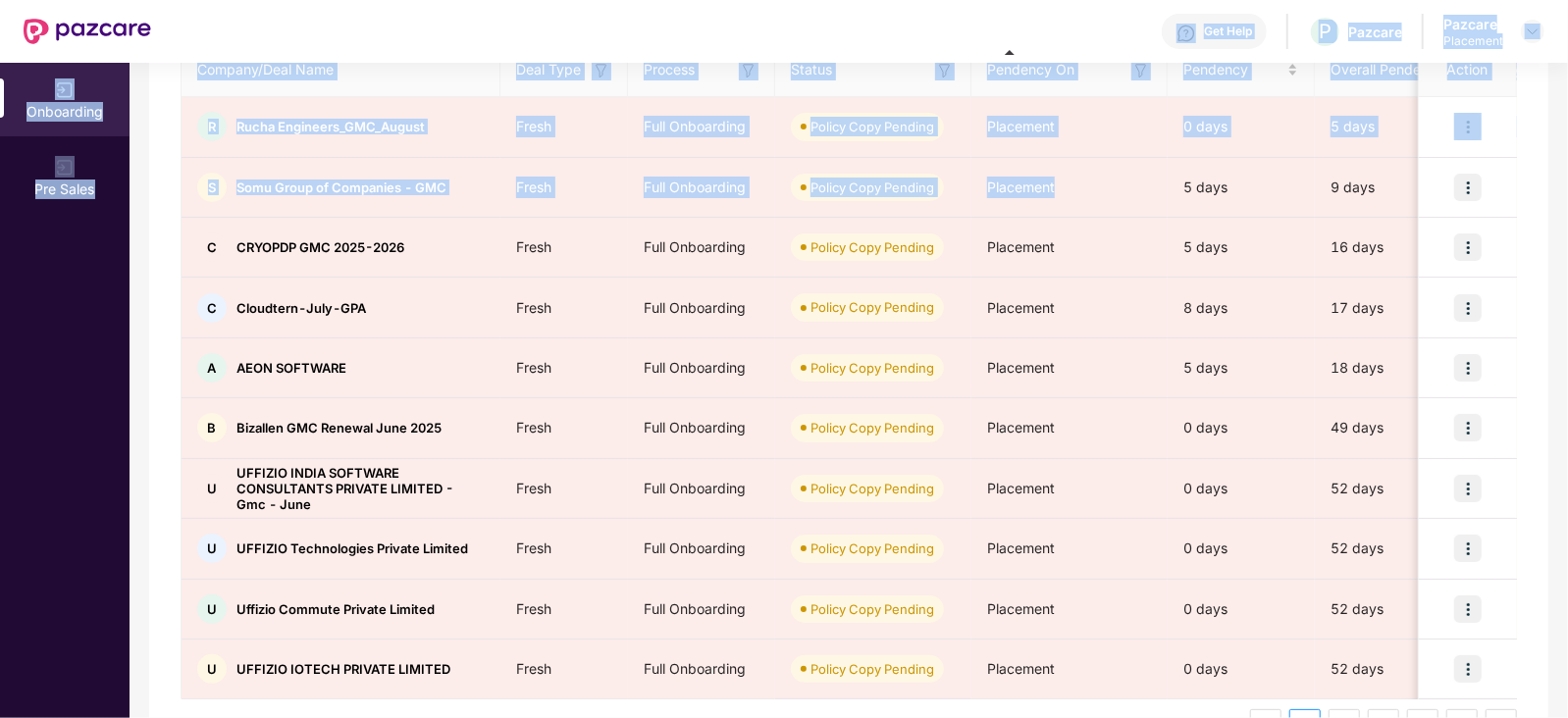 scroll, scrollTop: 0, scrollLeft: 0, axis: both 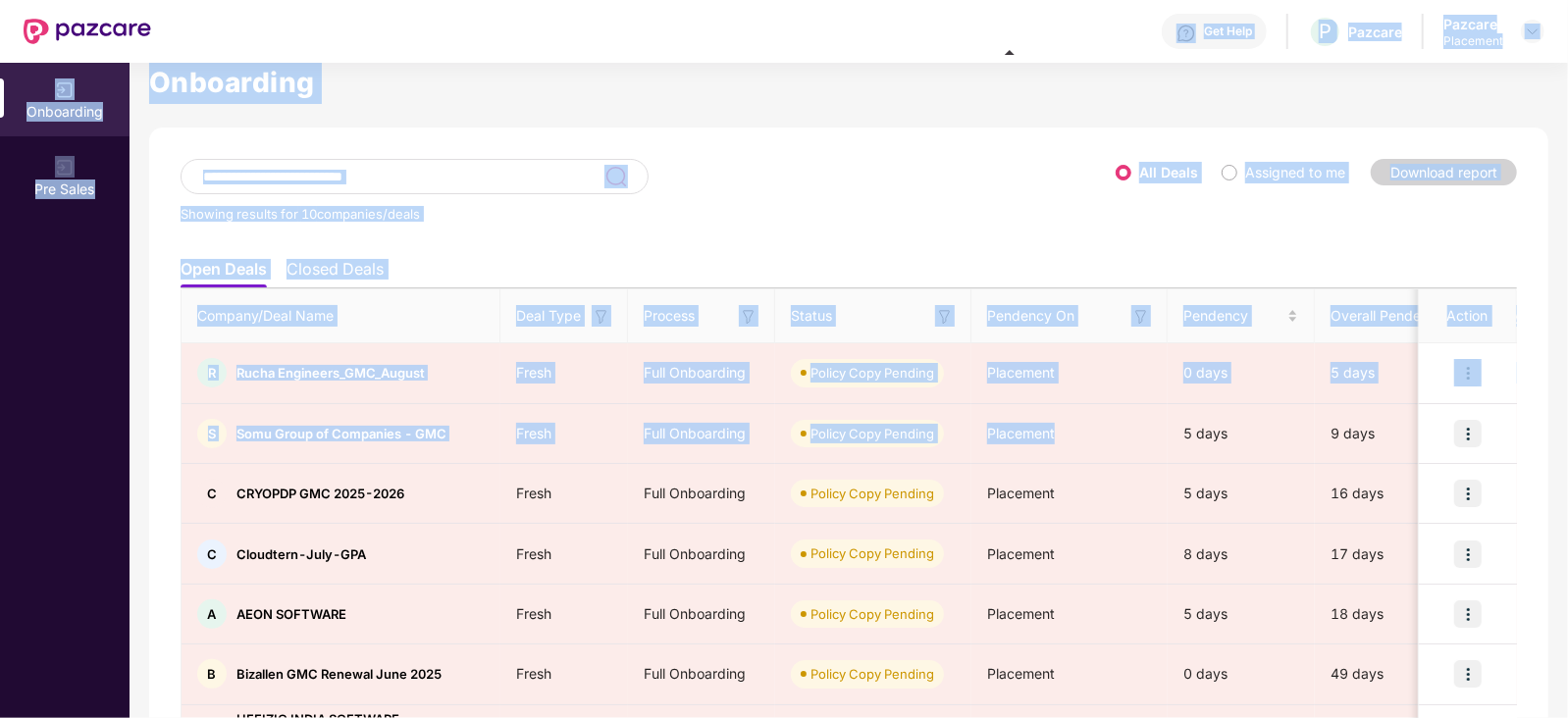 drag, startPoint x: 1113, startPoint y: 374, endPoint x: 1153, endPoint y: 50, distance: 326.4598 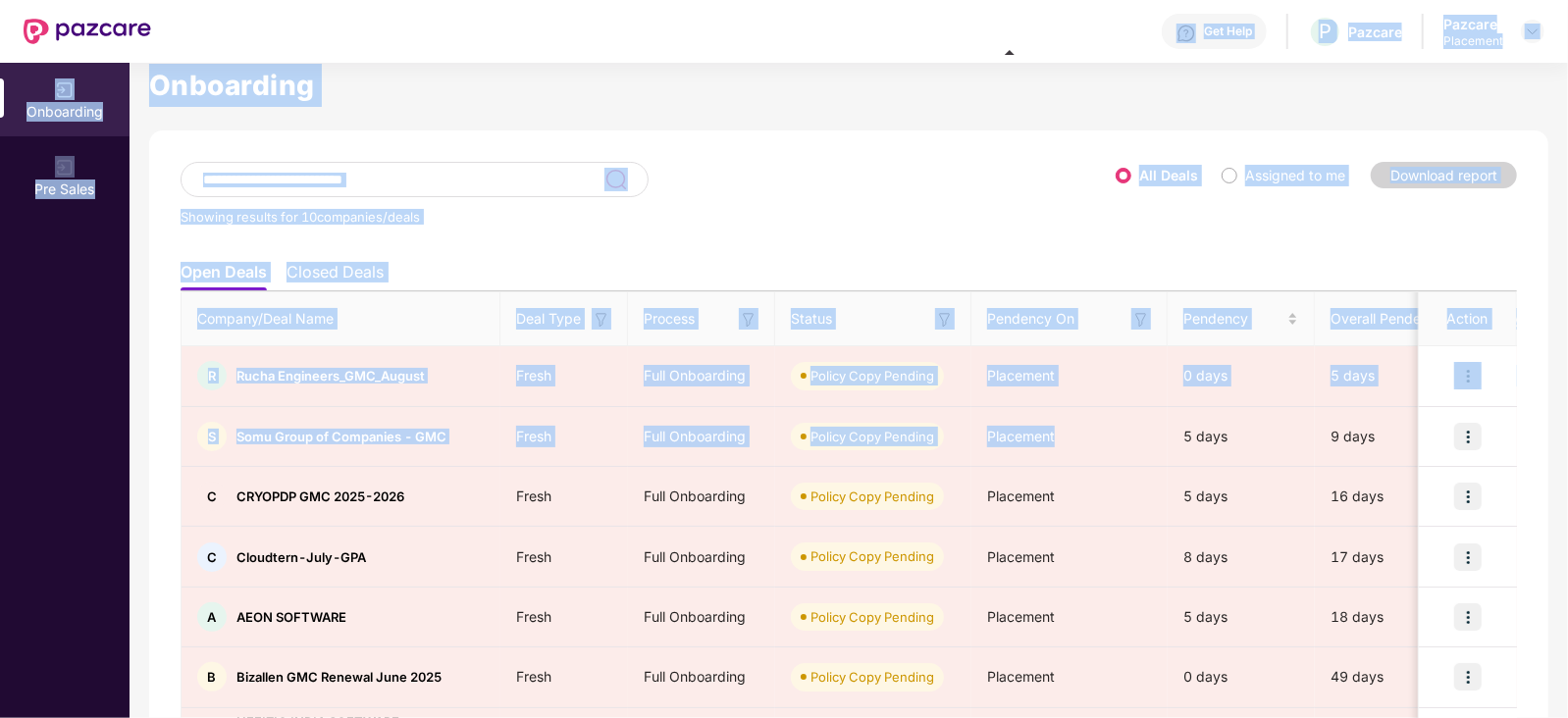 click on "Get Help P Pazcare Pazcare Placement Onboarding Pre Sales Onboarding Showing results for   10  companies/deals   All Deals   Assigned to me Download report   Open Deals Closed Deals Company/Deal Name Deal Type Process Status Pendency On Pendency Overall Pendency Payment Done Premium Paid CSM Poc CSM Lead Sales POC Placement POC Region GSTIN Action                                 R Rucha Engineers_GMC_August Fresh Full Onboarding Policy Copy Pending Placement 0 days 5 days 02 Aug 2025 ₹24,50,000 Srivani M V srivani.mv@pazcare.com Chahat Nebhwani chahat.nebhwani@pazcare.com Kukkala Pavan pavan.kukkala@pazcare.com WEST 27AABCR0931M1ZB S Somu Group of Companies - GMC Fresh Full Onboarding Policy Copy Pending Placement 5 days 9 days 29 Jul 2025 ₹25,00,000 Srivani M V srivani.mv@pazcare.com Priyanshi Praveen priyanshi.praveen@pazcare.com Kukkala Pavan pavan.kukkala@pazcare.com SOUTH 29ACDPS9000R1ZX C CRYOPDP GMC 2025-2026 Fresh Full Onboarding Policy Copy Pending Placement 5 days 16 days WEST C" at bounding box center (784, 359) 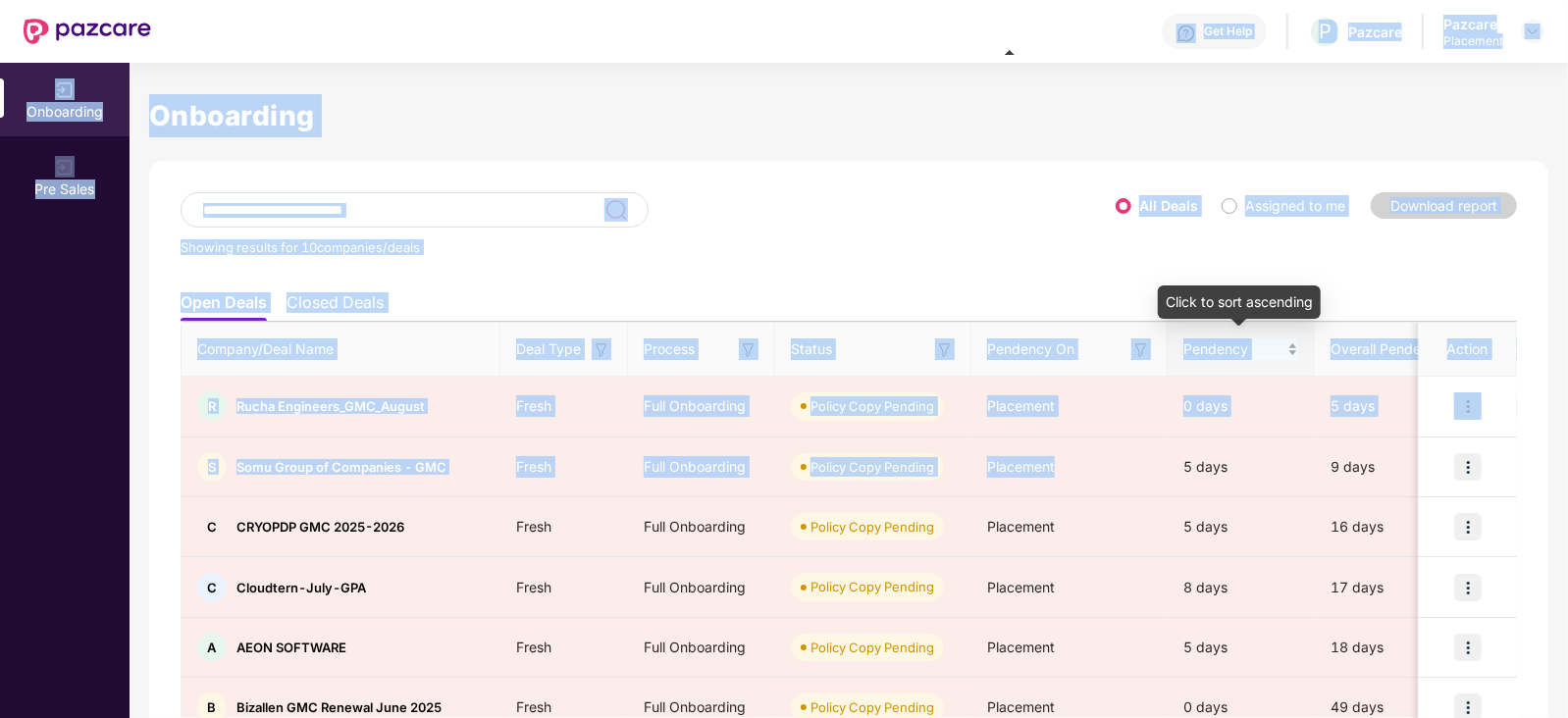 click on "Pendency" at bounding box center (1240, 349) 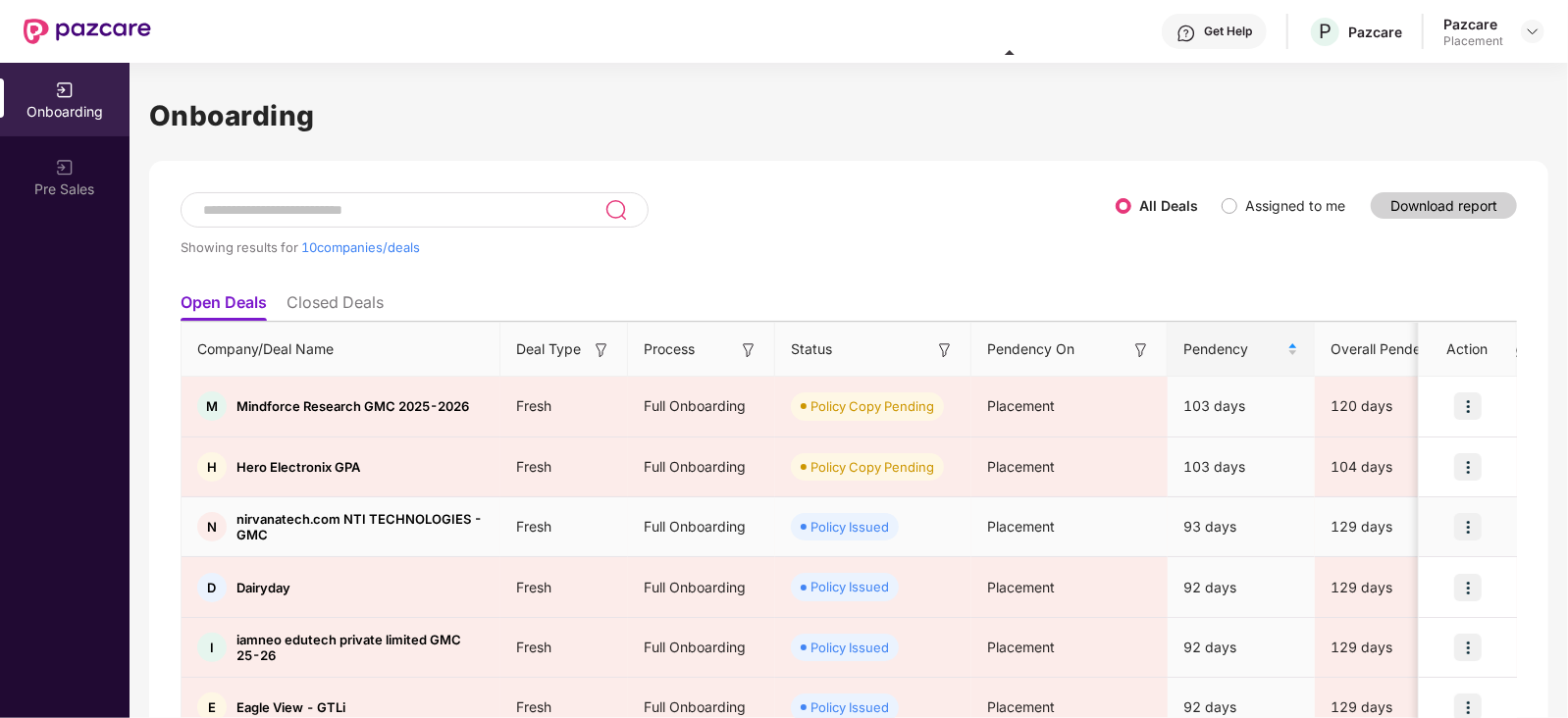 click on "Policy Issued" at bounding box center [850, 527] 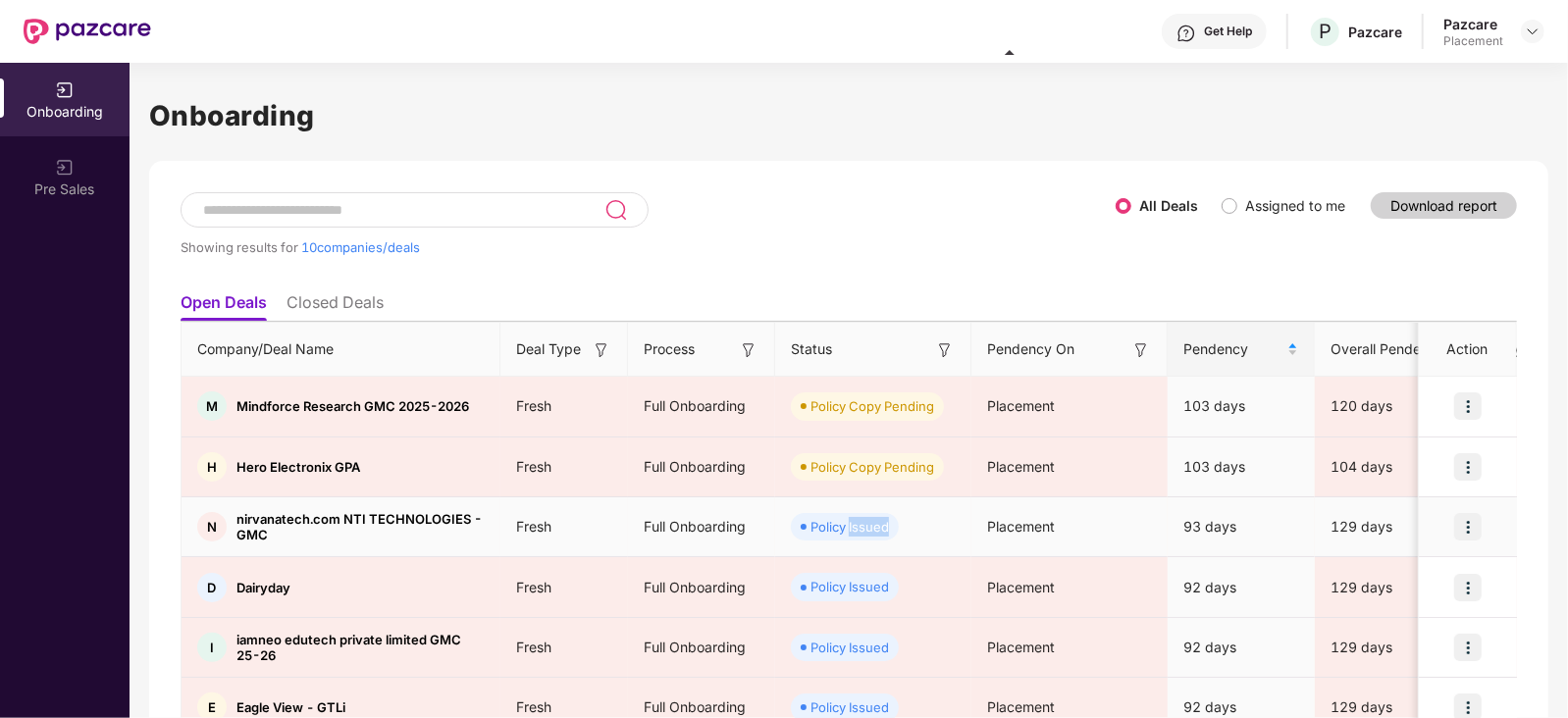 click on "Policy Issued" at bounding box center (850, 527) 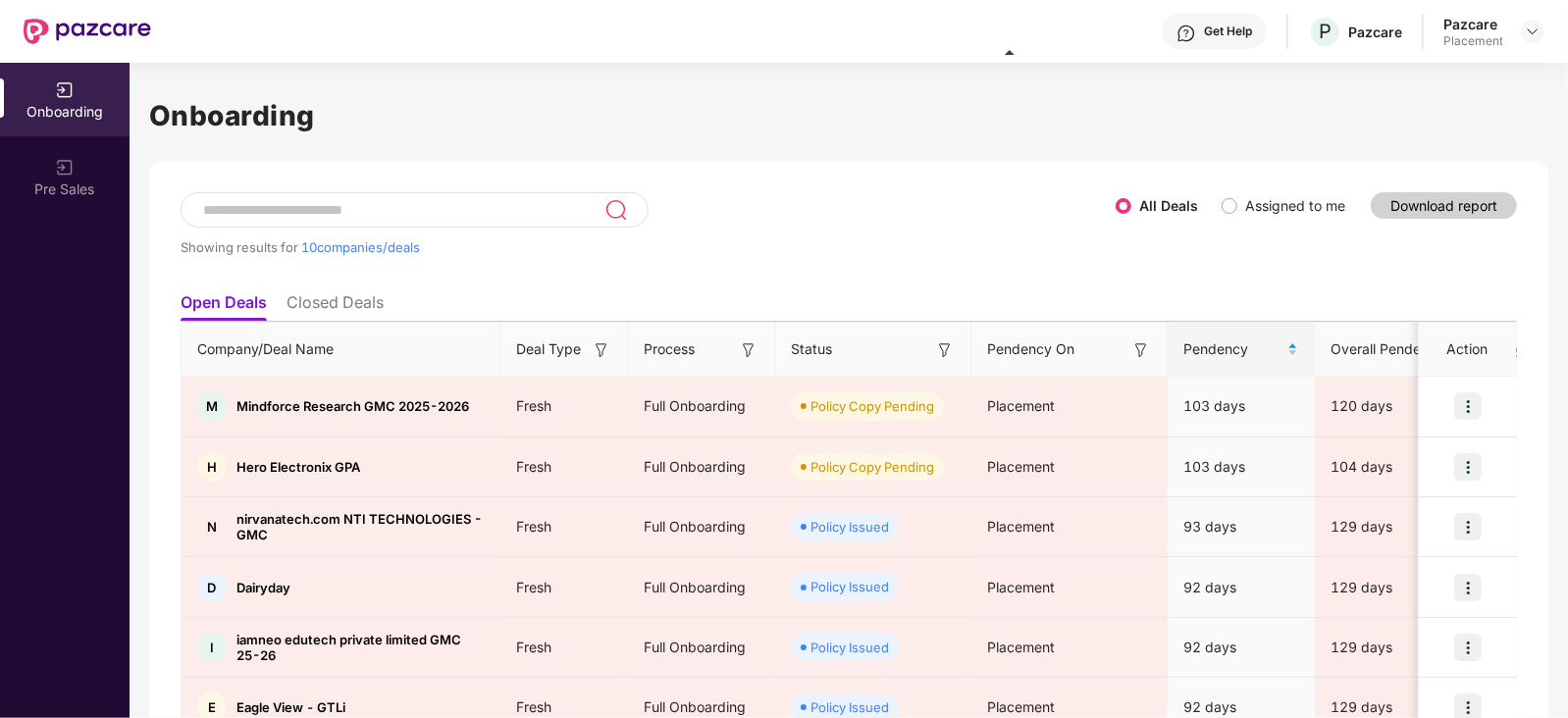 click on "Status" at bounding box center [872, 349] 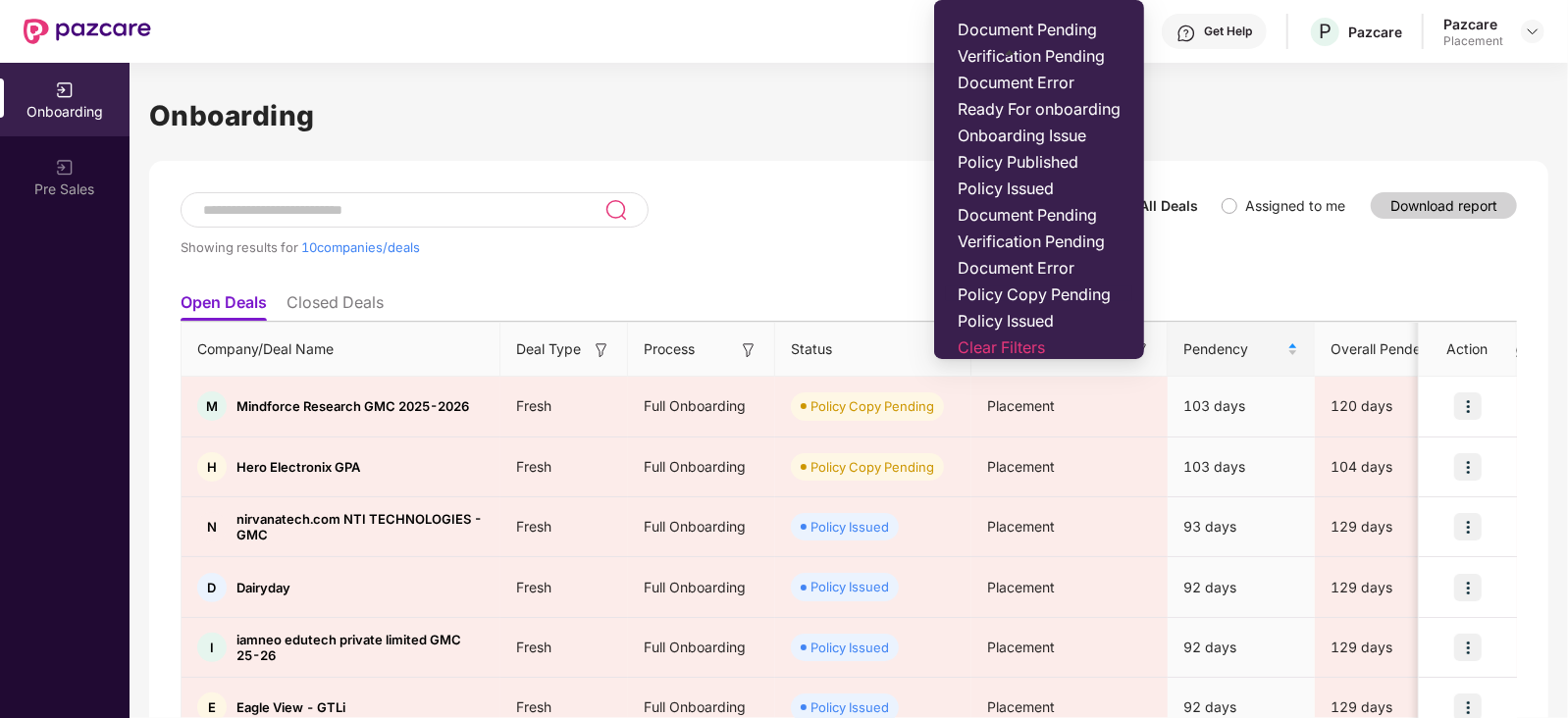 click on "Policy Copy Pending" at bounding box center [1039, 294] 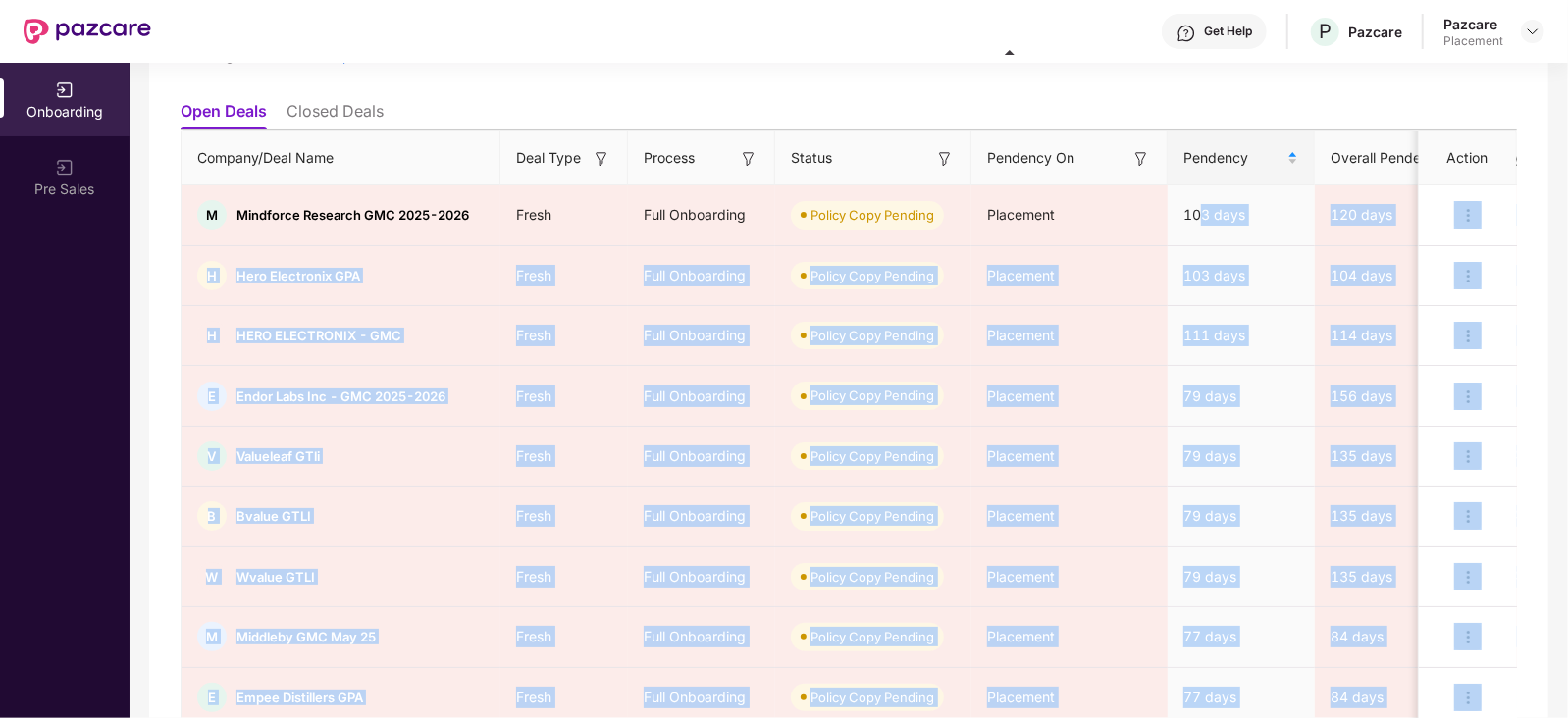 scroll, scrollTop: 331, scrollLeft: 0, axis: vertical 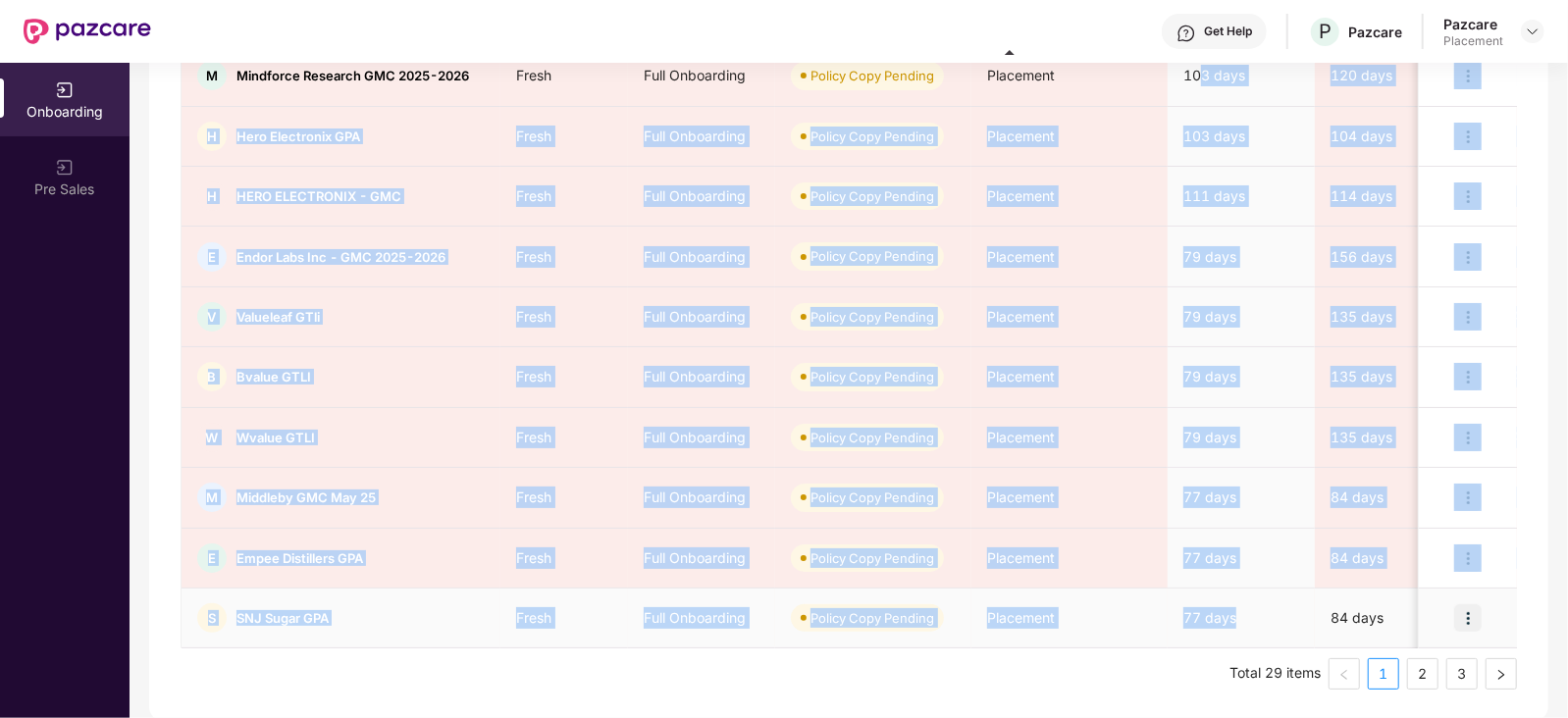 drag, startPoint x: 1201, startPoint y: 402, endPoint x: 1232, endPoint y: 618, distance: 218.2132 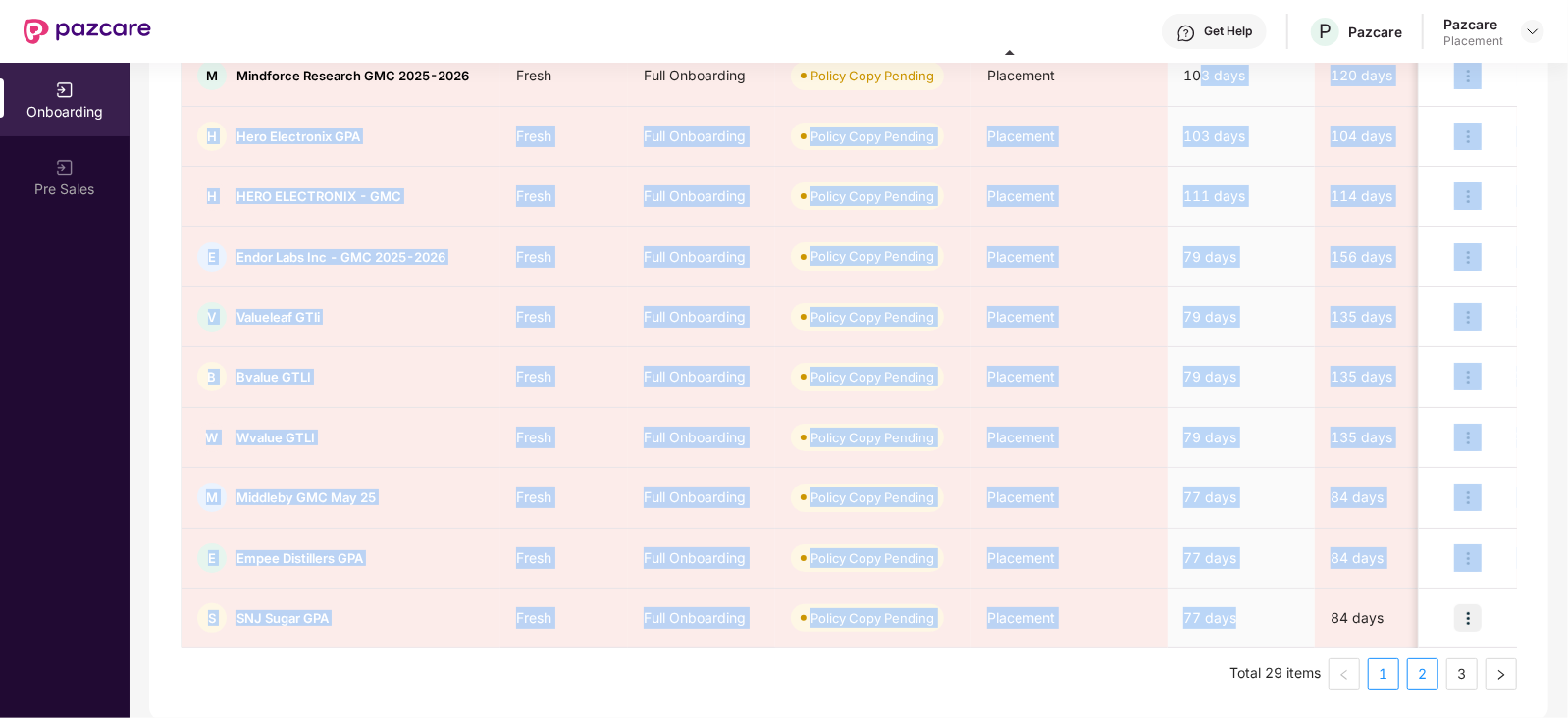 click on "2" at bounding box center [1423, 674] 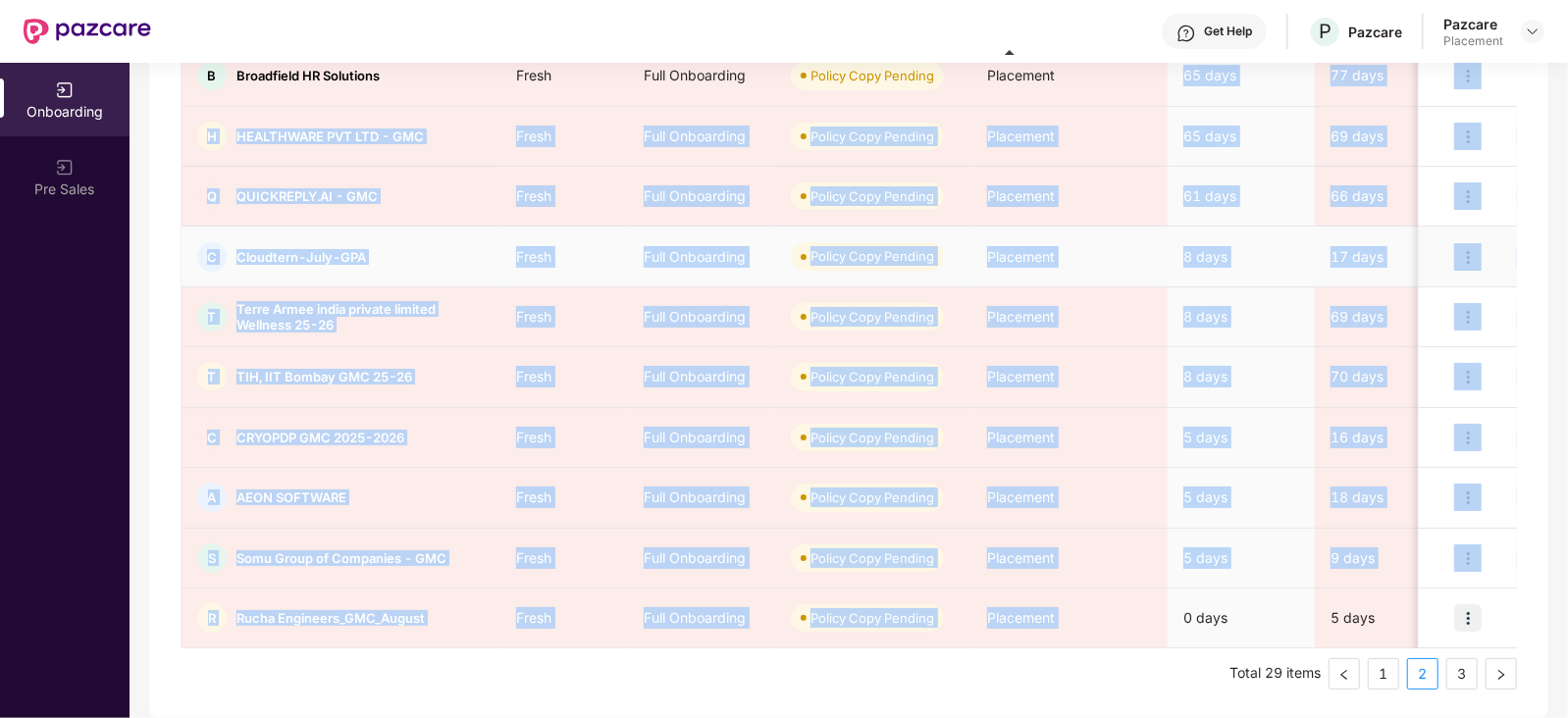 type 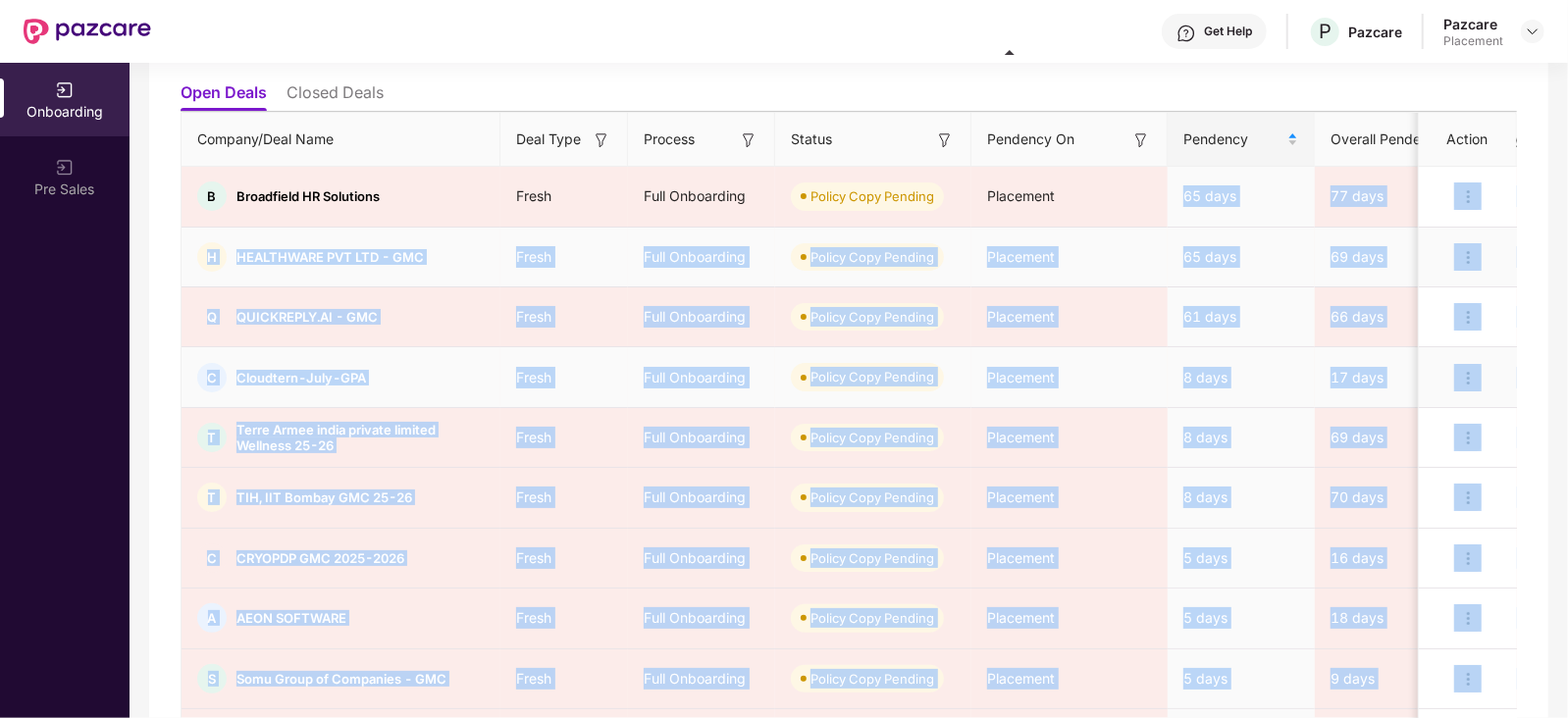 scroll, scrollTop: 183, scrollLeft: 0, axis: vertical 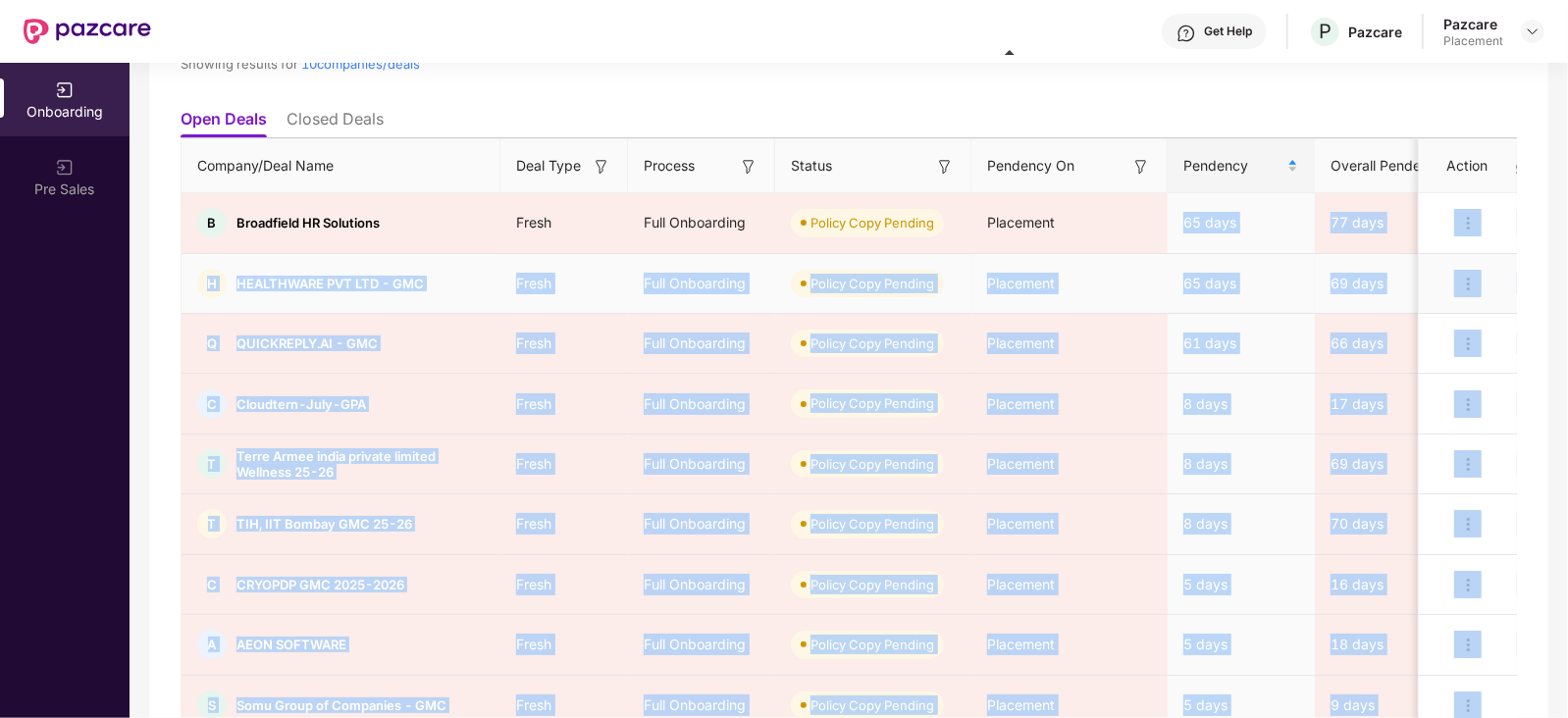 click on "Placement" at bounding box center (1070, 283) 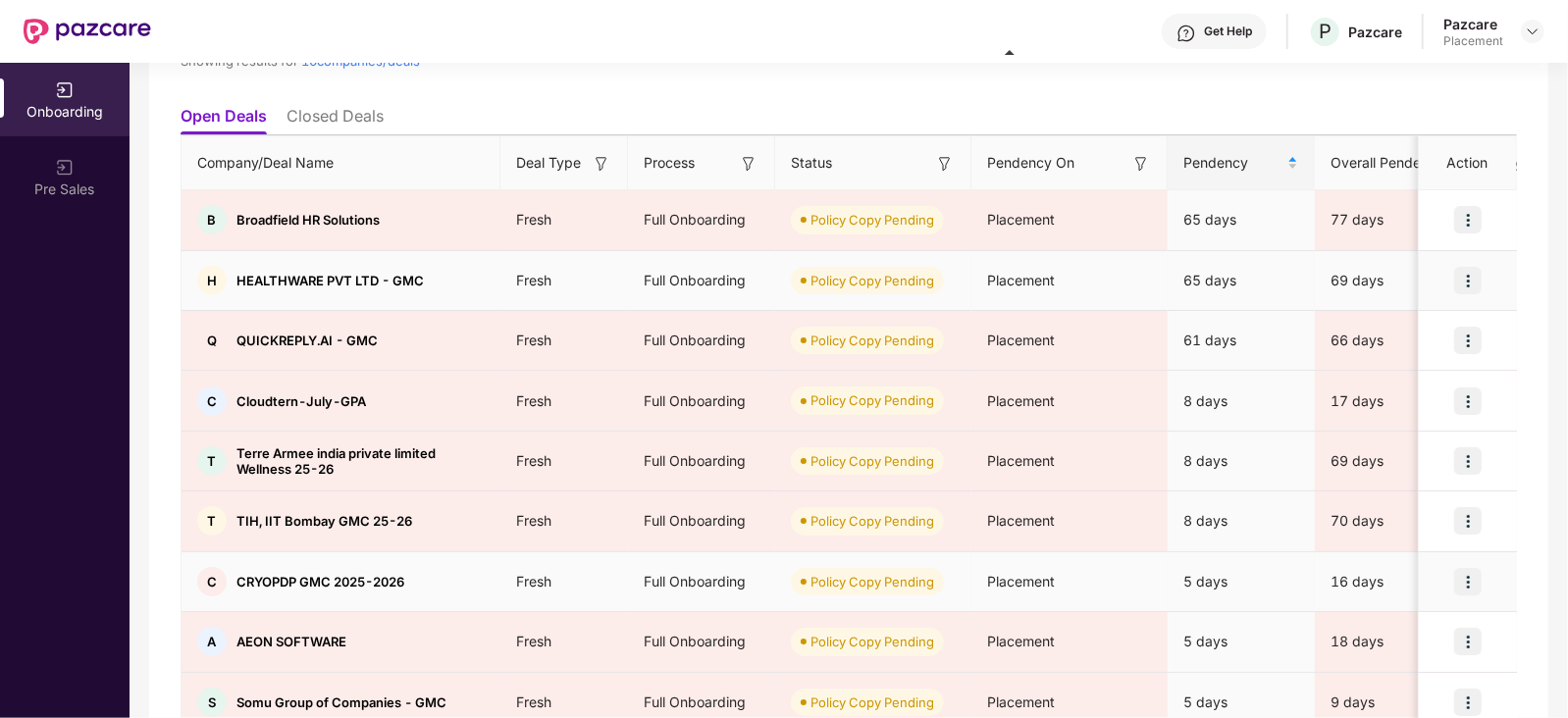 scroll, scrollTop: 0, scrollLeft: 0, axis: both 